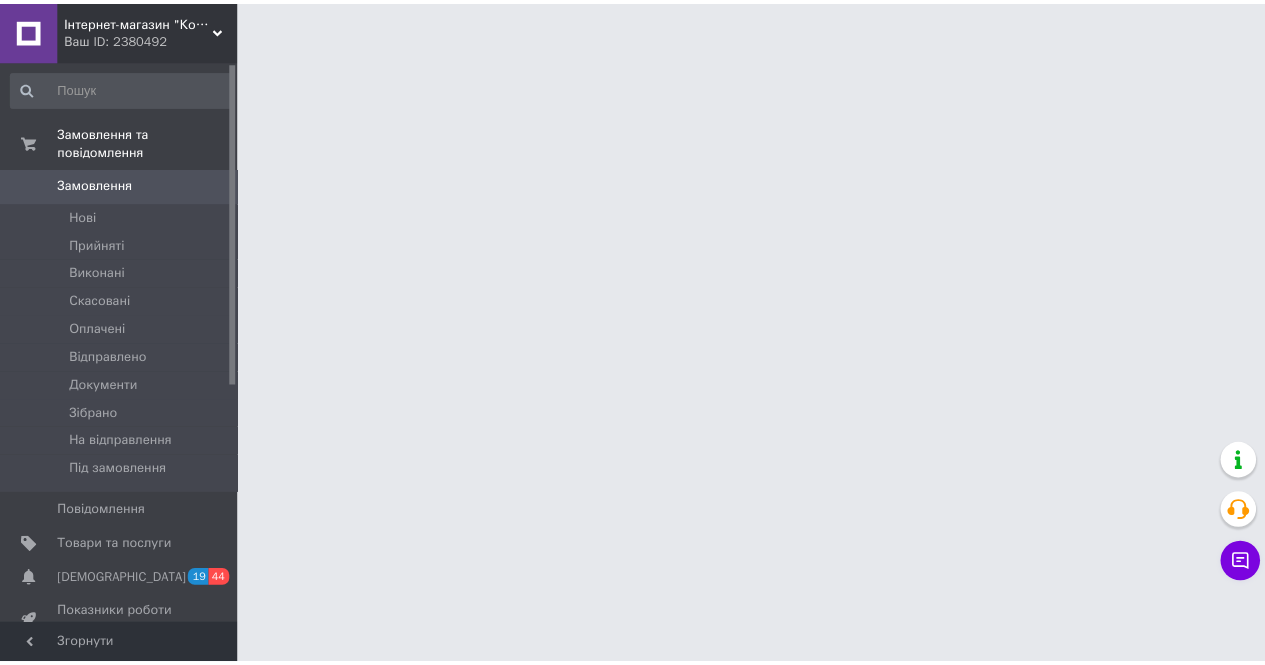 scroll, scrollTop: 0, scrollLeft: 0, axis: both 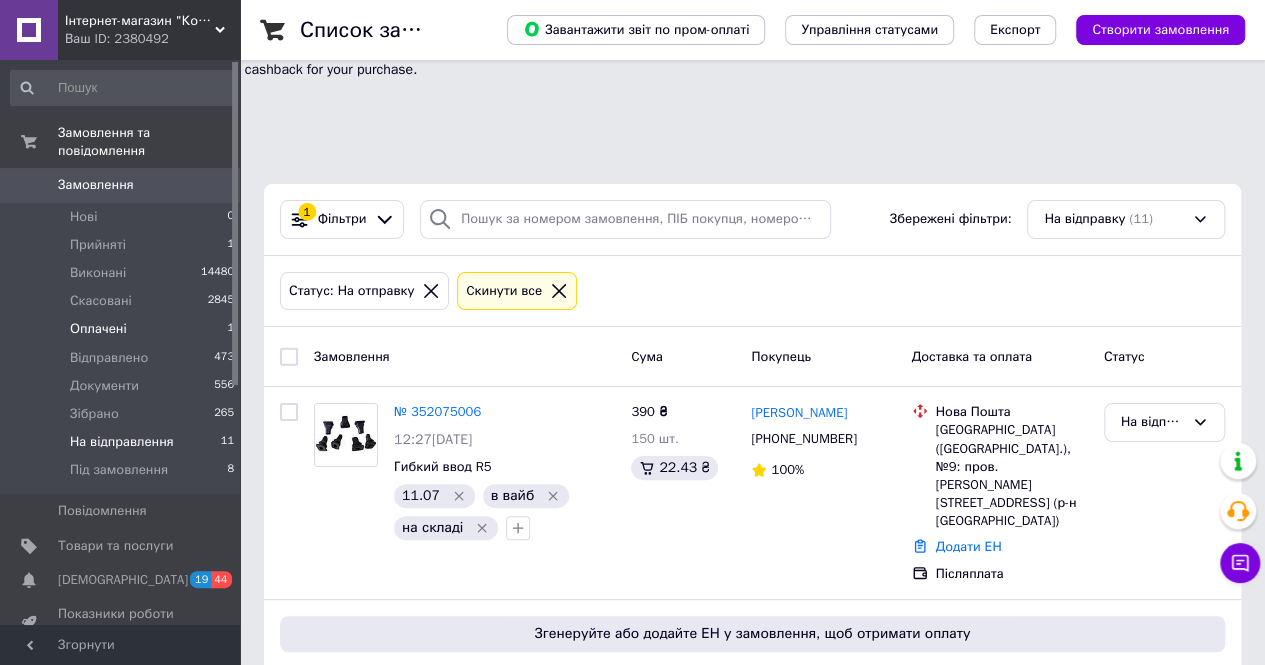 click on "Оплачені" at bounding box center (98, 329) 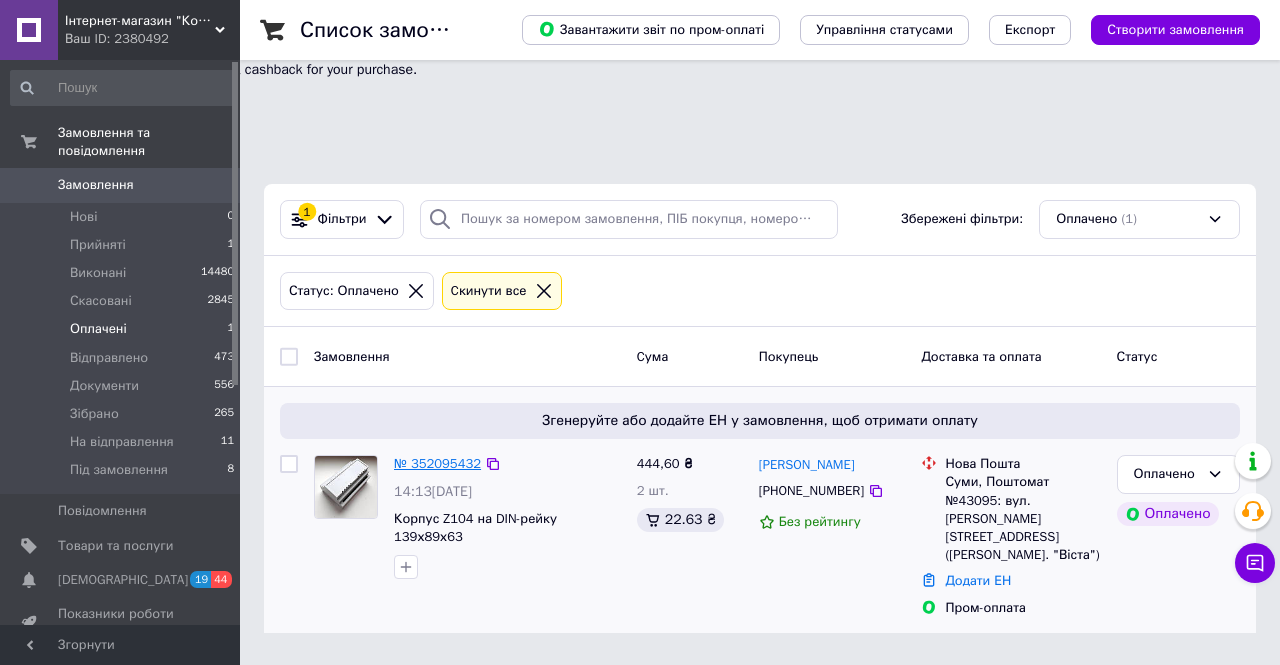 click on "№ 352095432" at bounding box center (437, 463) 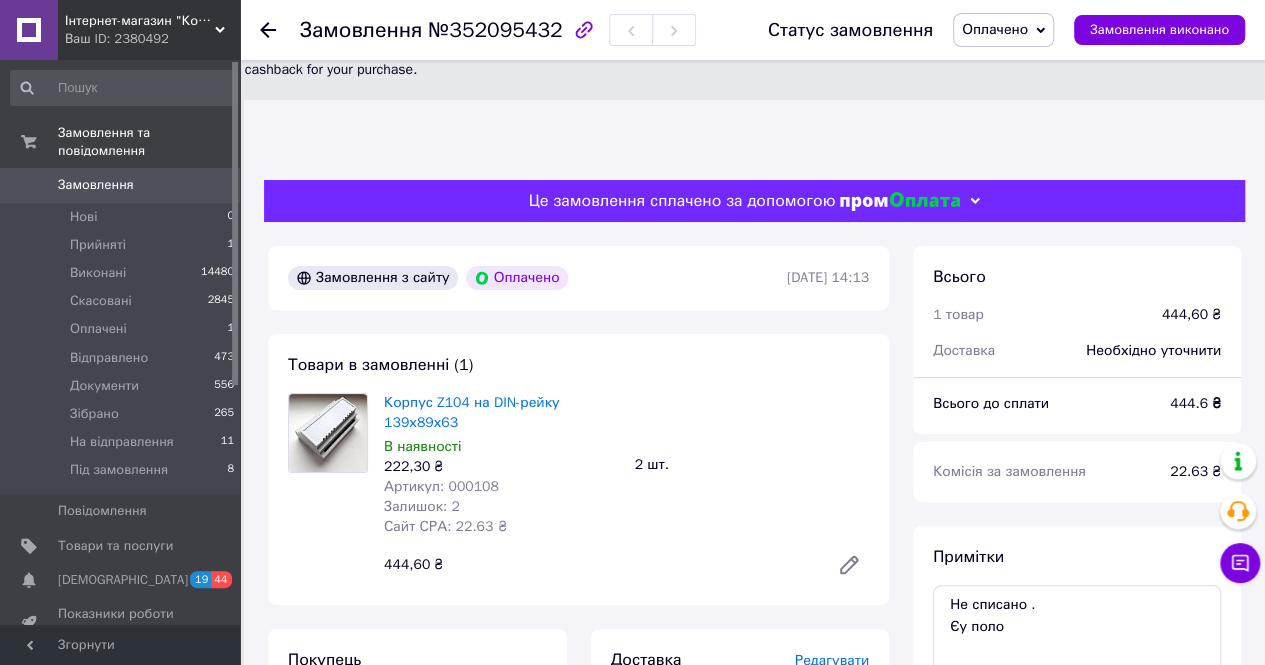click on "№352095432" at bounding box center (495, 30) 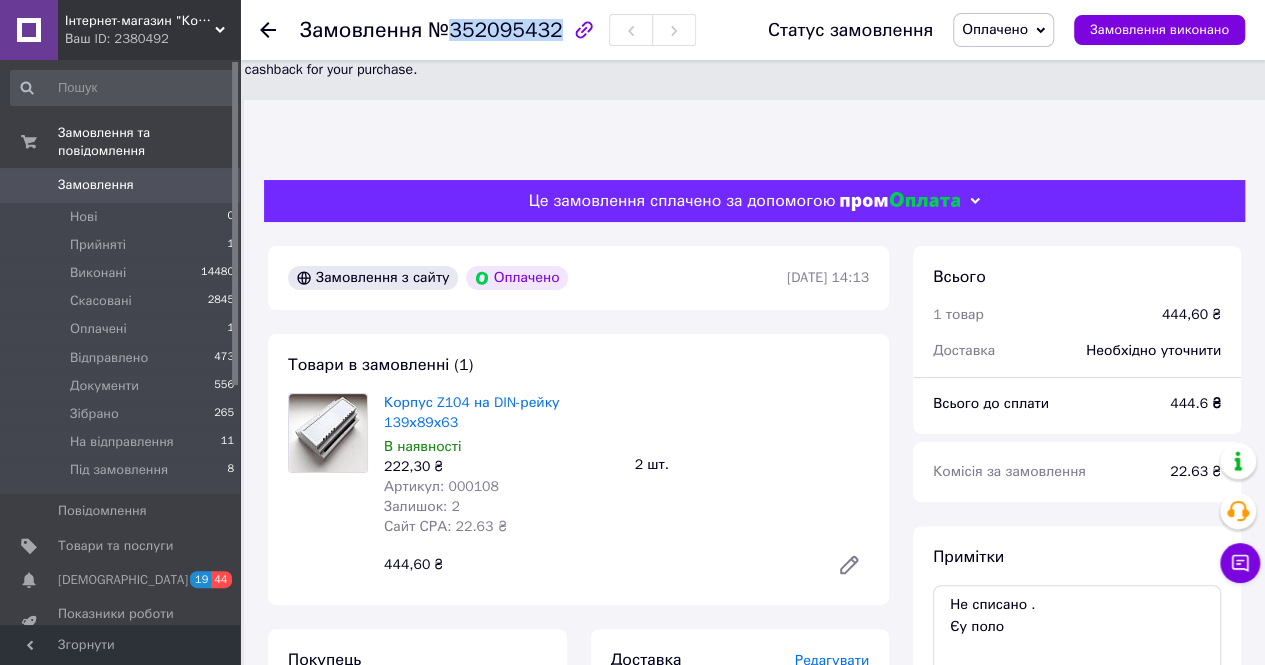 click on "№352095432" at bounding box center [495, 30] 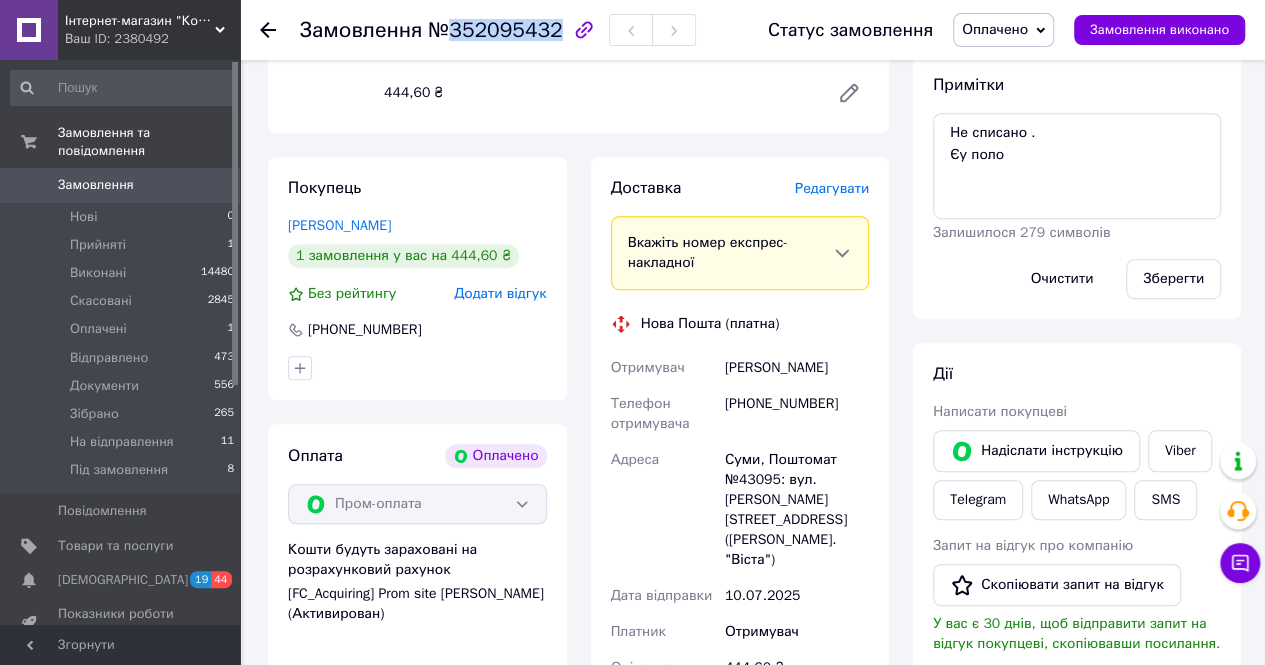 scroll, scrollTop: 500, scrollLeft: 0, axis: vertical 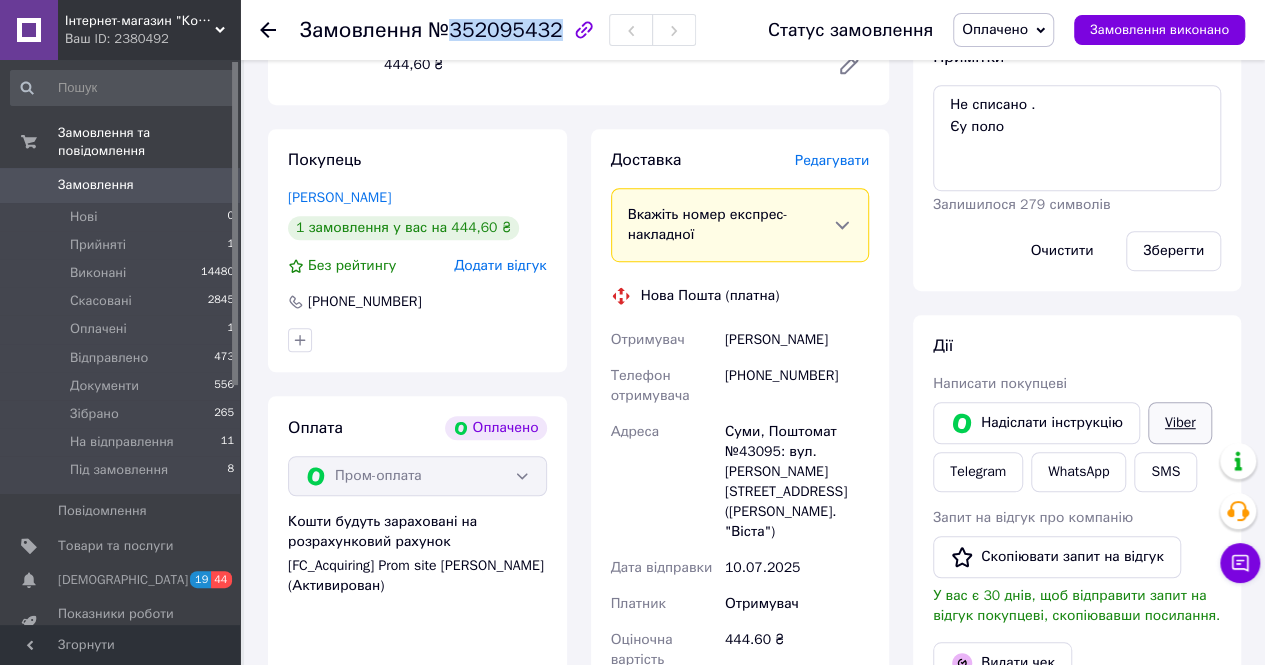 click on "Viber" at bounding box center [1180, 423] 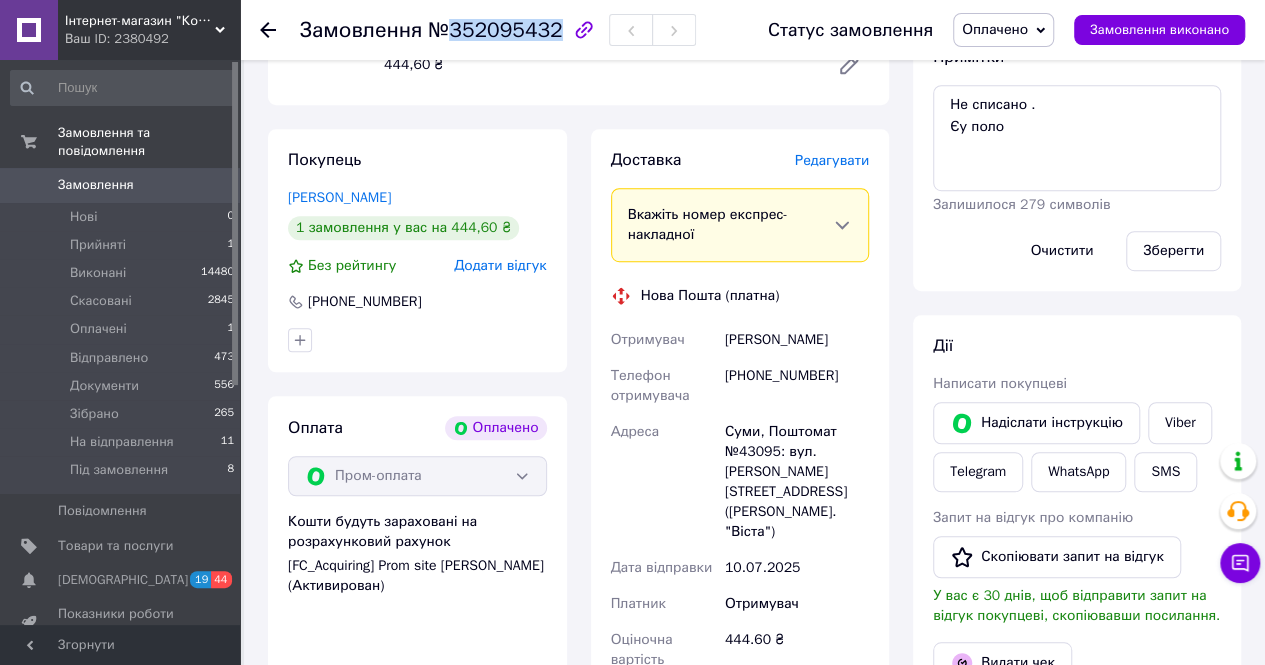scroll, scrollTop: 897, scrollLeft: 0, axis: vertical 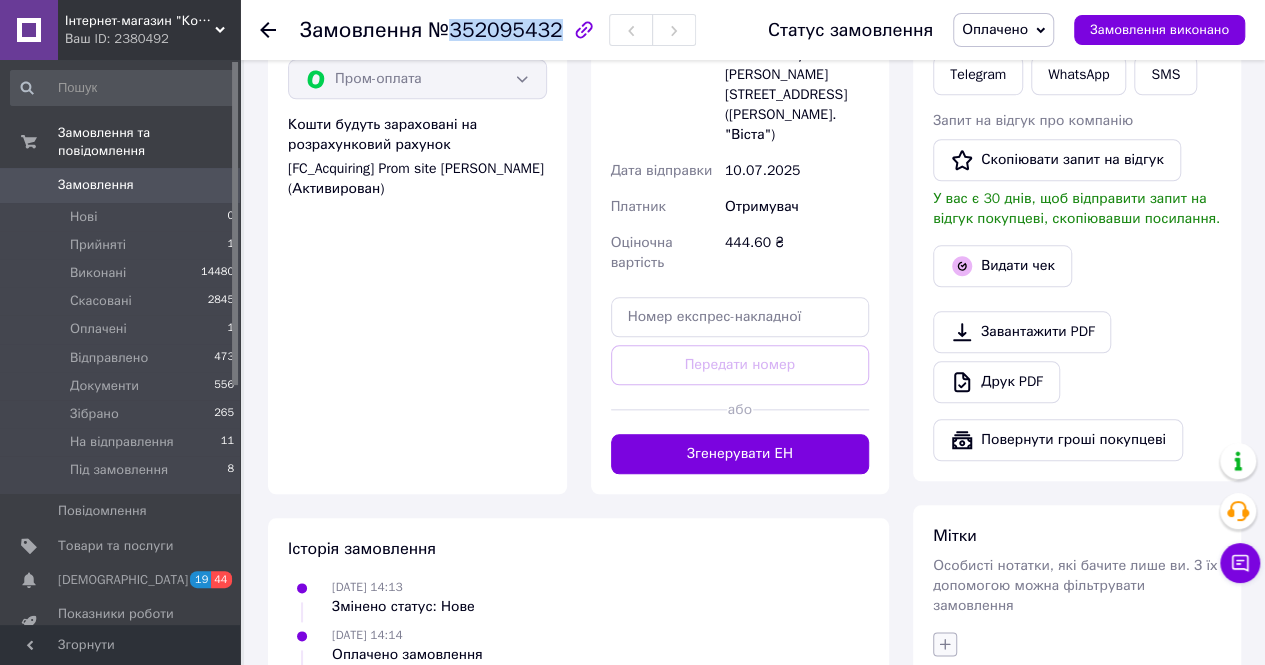 click 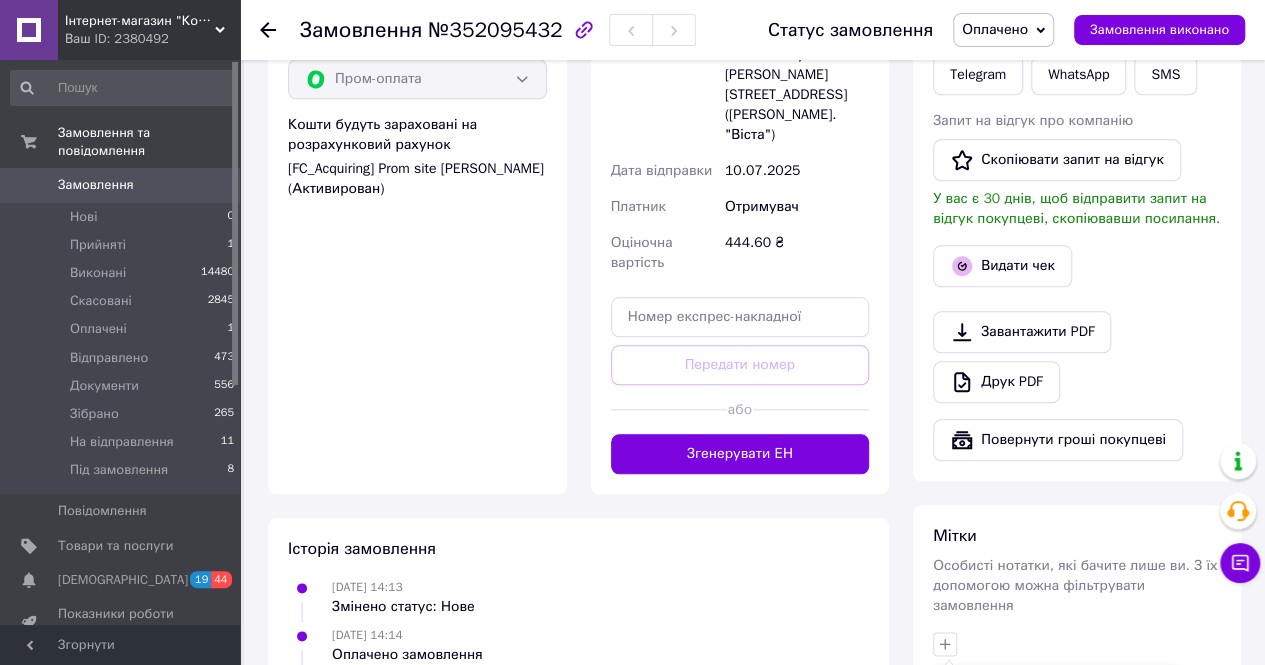 type on "в ва" 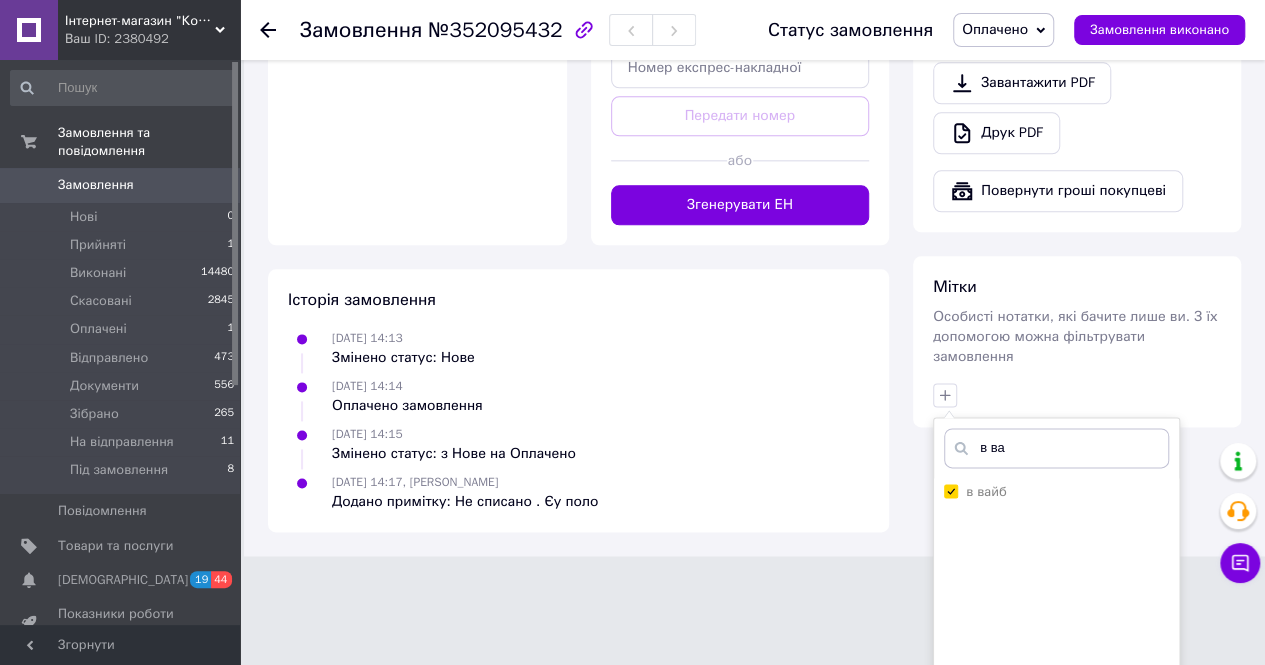 click on "Додати мітку" at bounding box center [1056, 759] 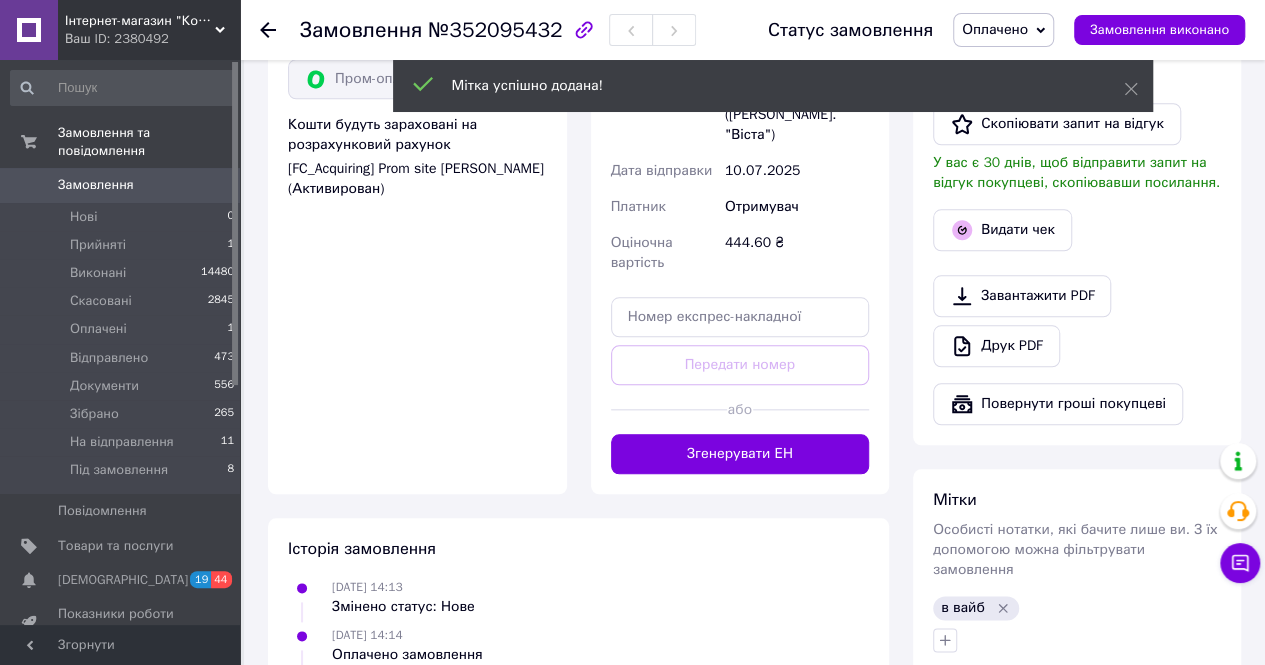 scroll, scrollTop: 946, scrollLeft: 0, axis: vertical 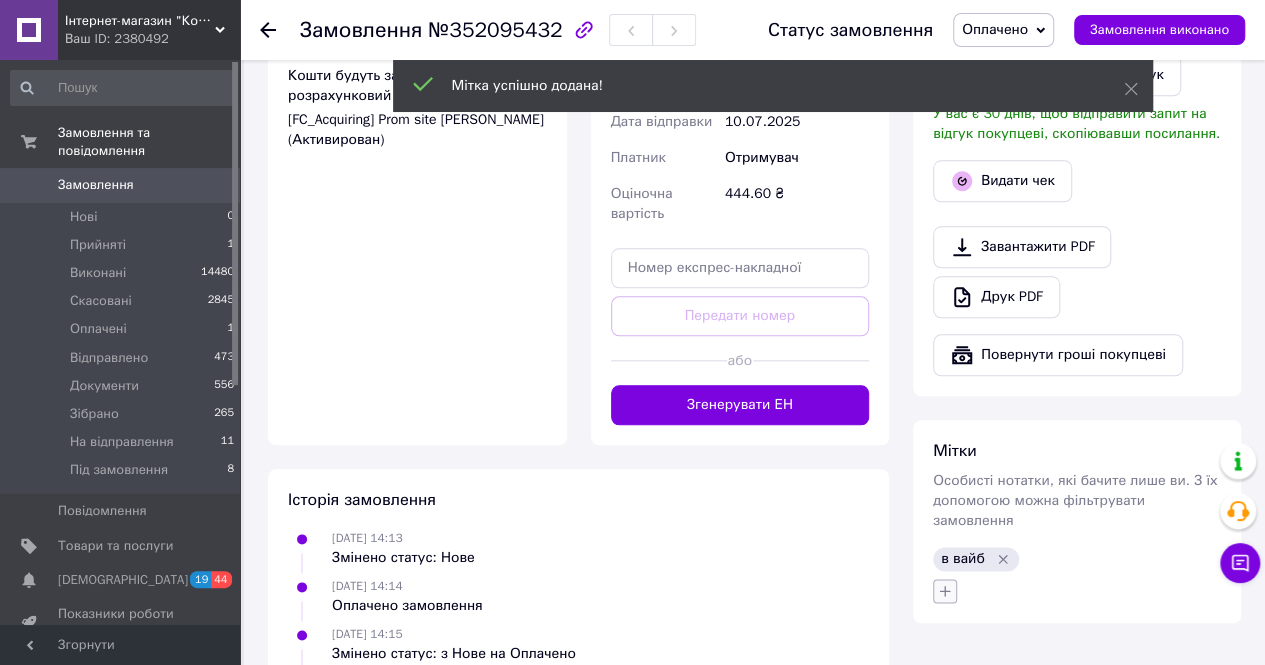 click 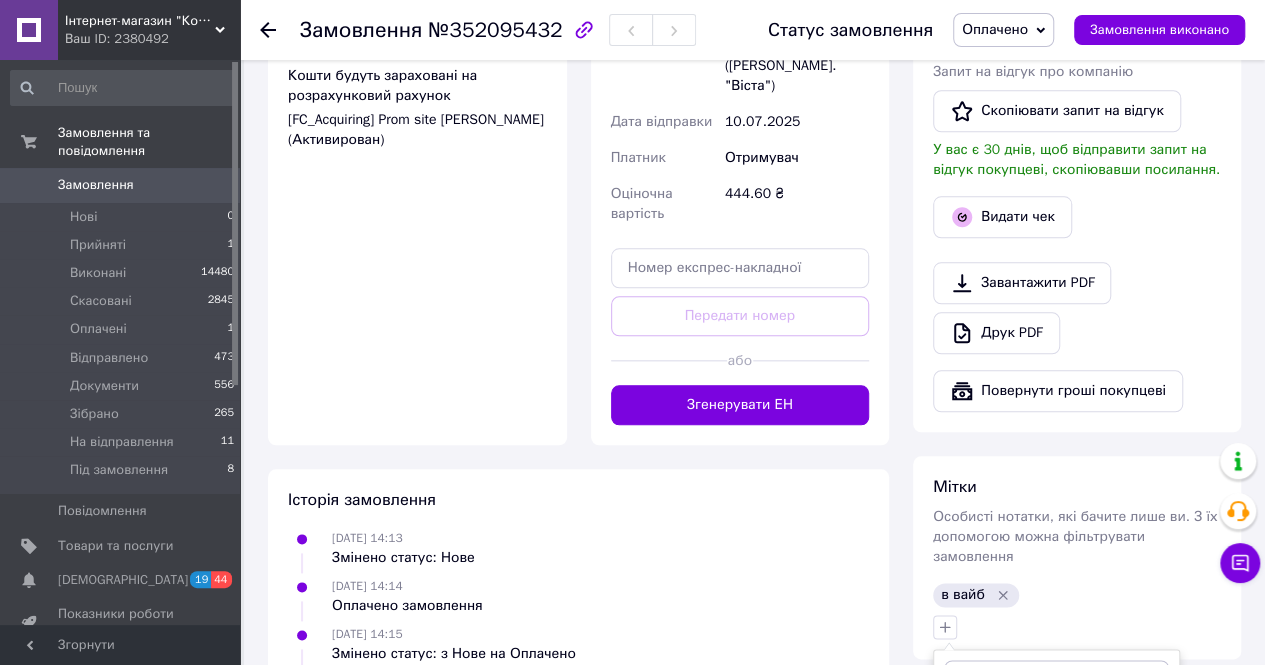 type on "поло" 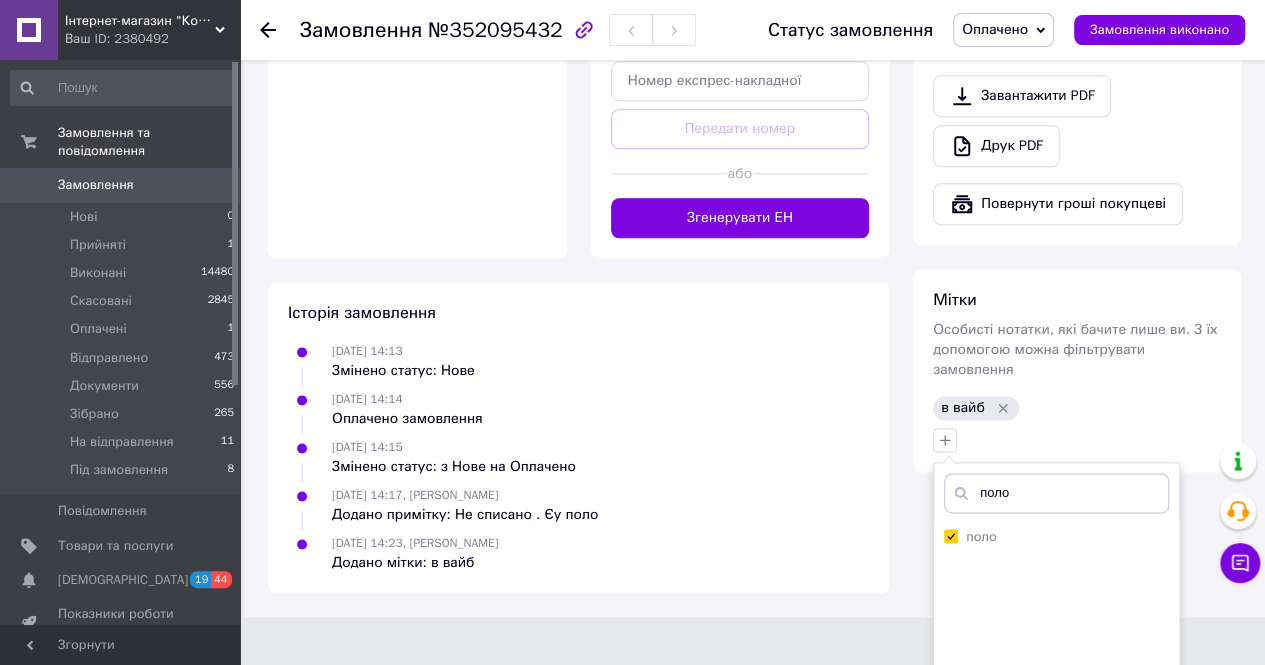 click on "Додати мітку" at bounding box center [1056, 759] 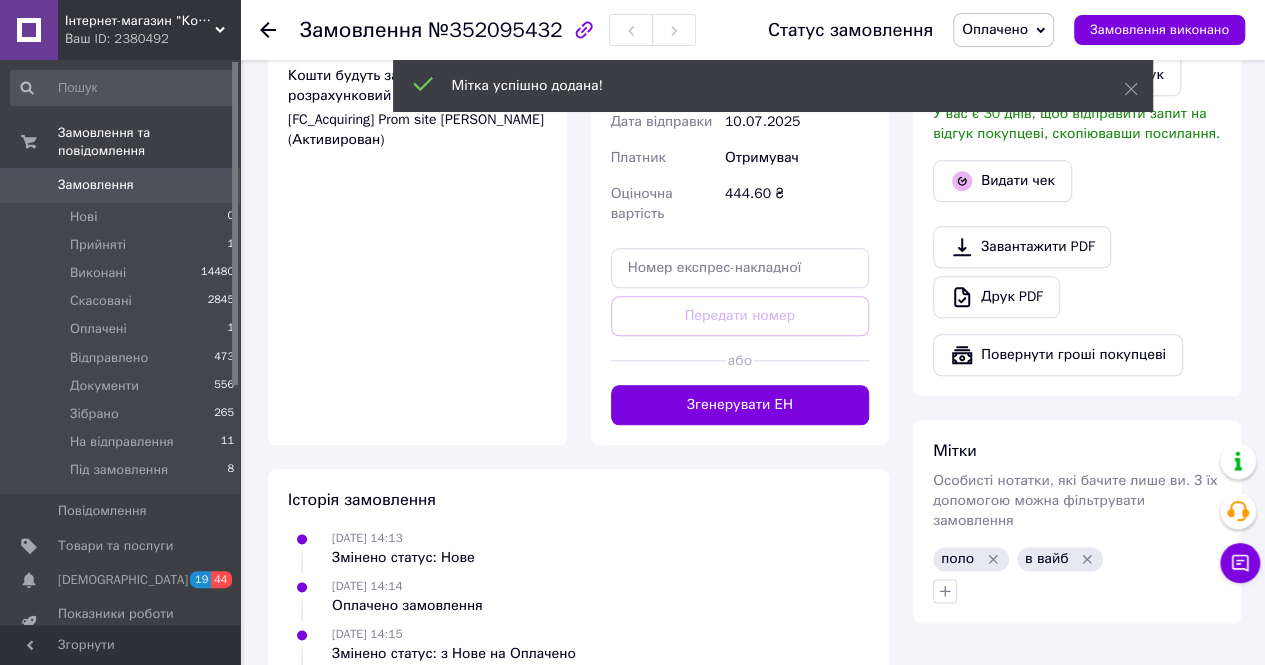 scroll, scrollTop: 994, scrollLeft: 0, axis: vertical 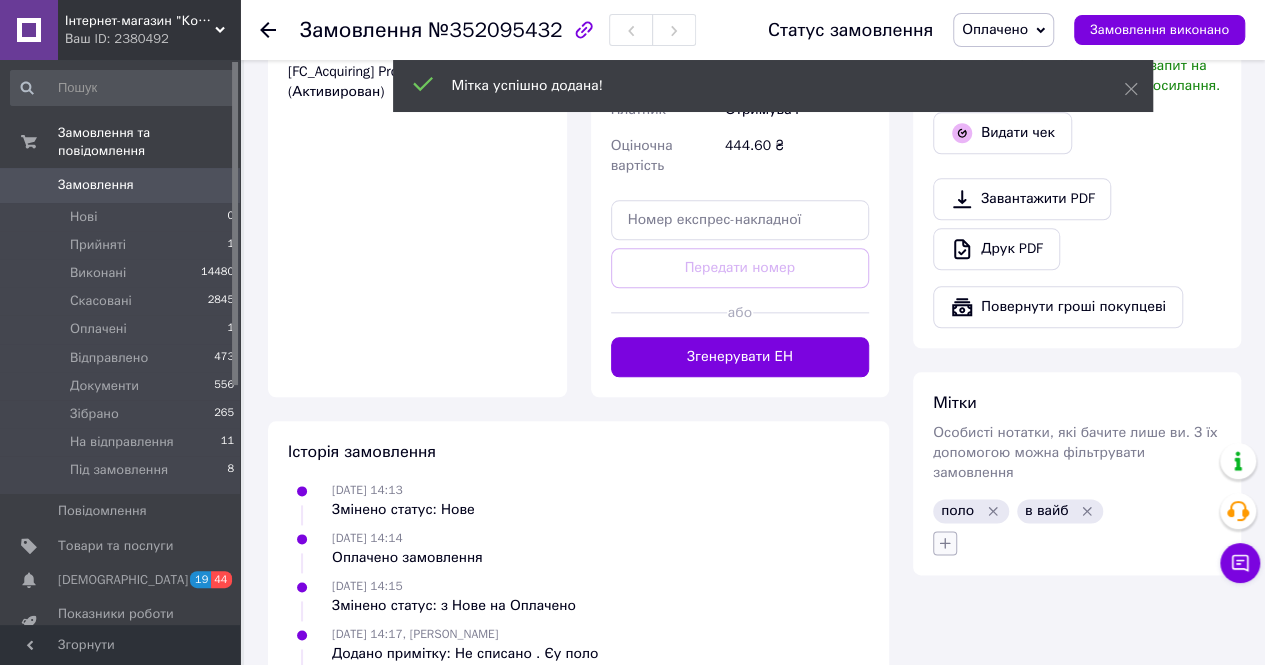 click 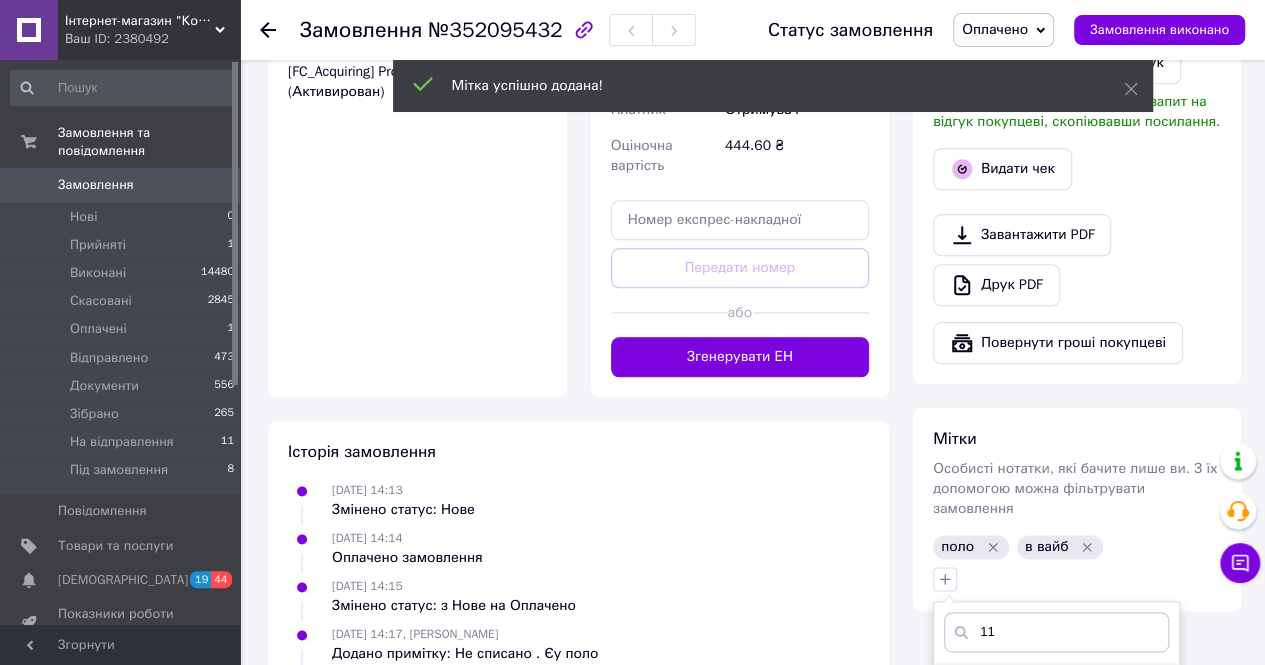 type on "11" 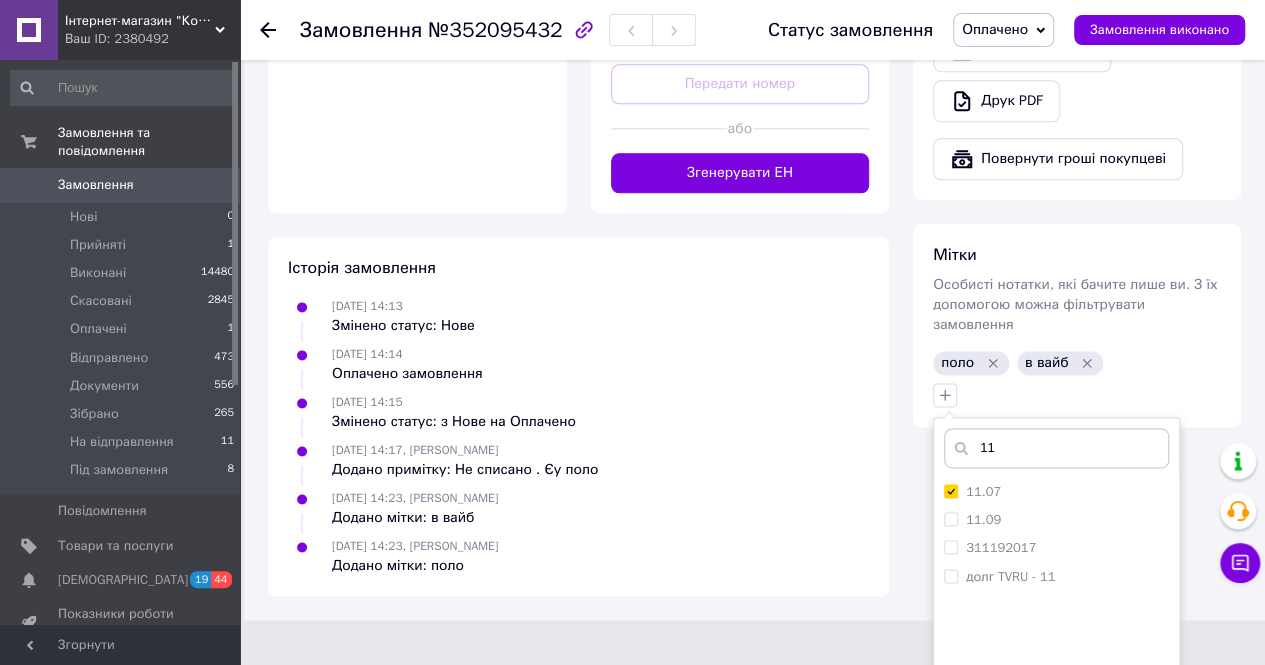 click on "Додати мітку" at bounding box center [1056, 759] 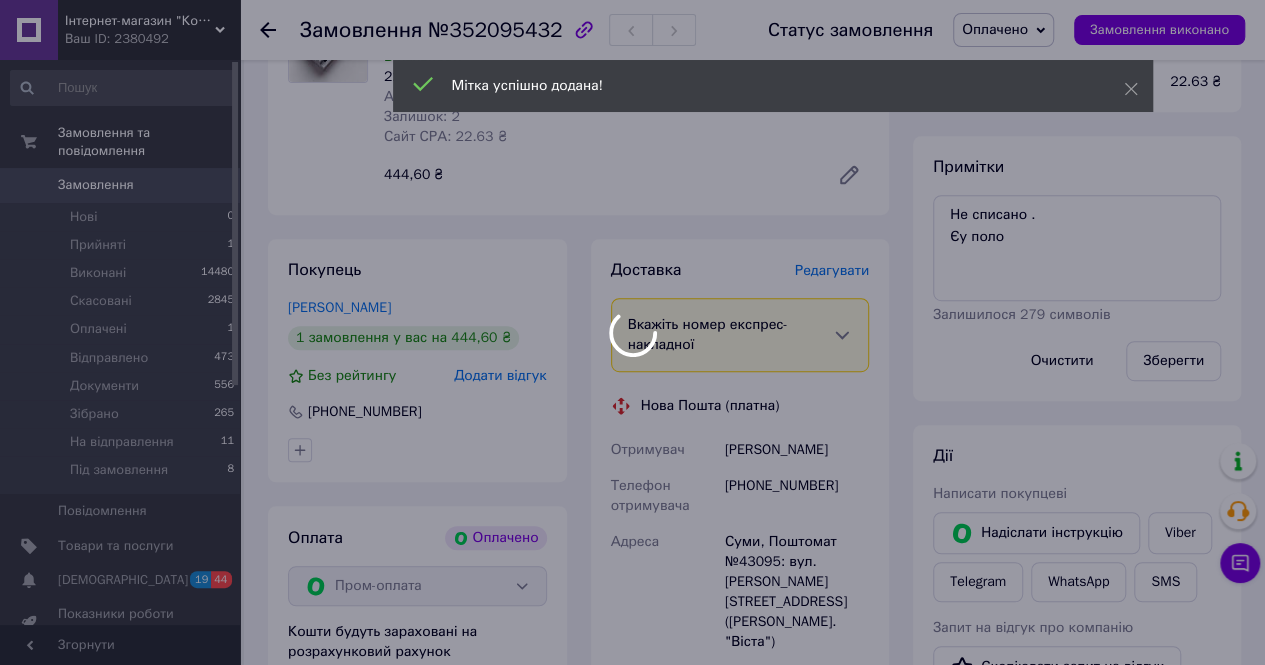 scroll, scrollTop: 294, scrollLeft: 0, axis: vertical 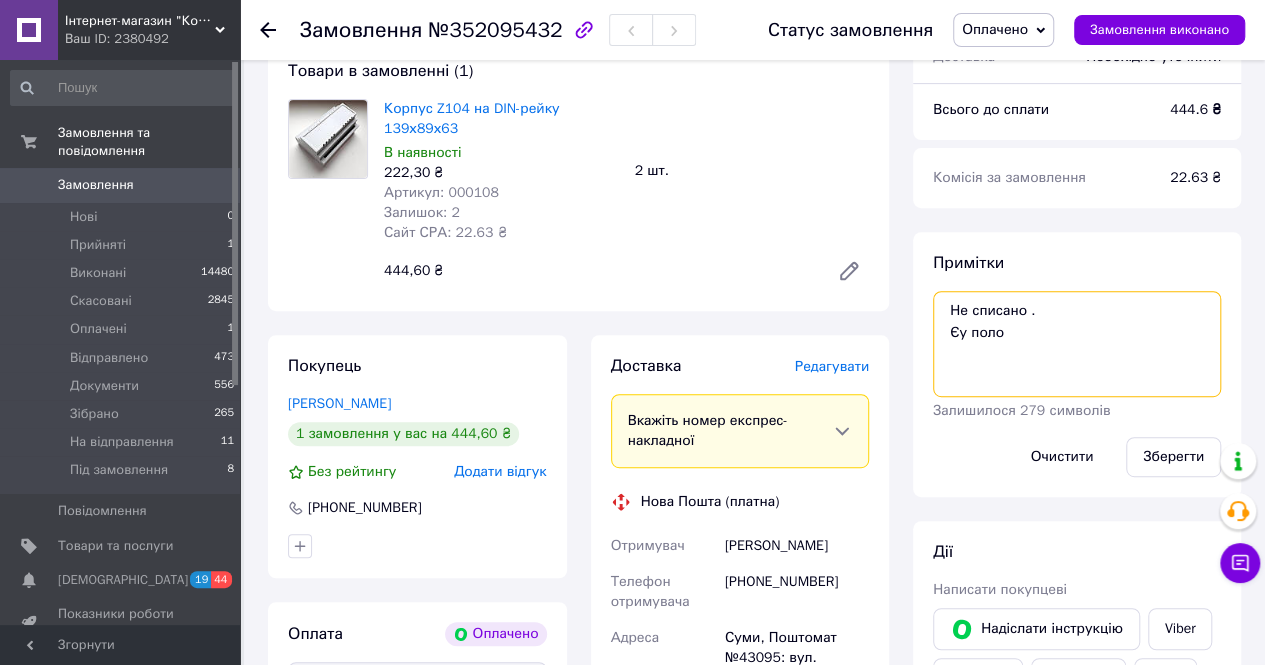 click on "Не списано .
Єу поло" at bounding box center (1077, 344) 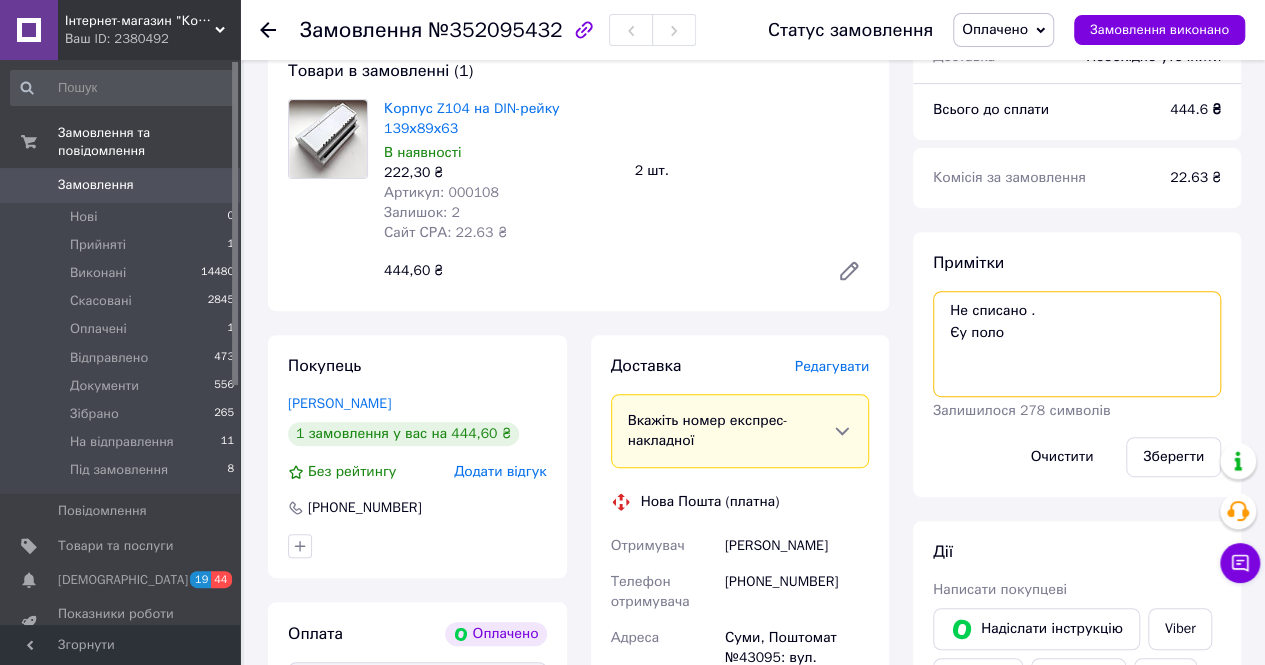 click on "Не списано .
Єу поло" at bounding box center (1077, 344) 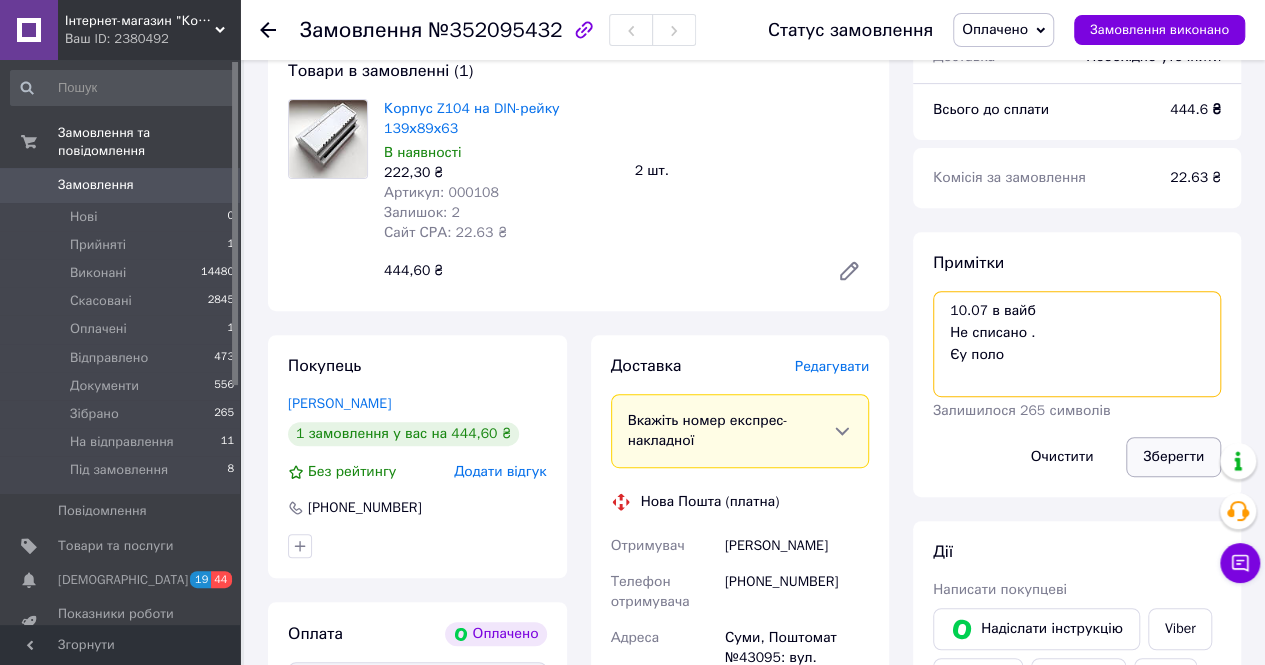 type on "10.07 в вайб
Не списано .
Єу поло" 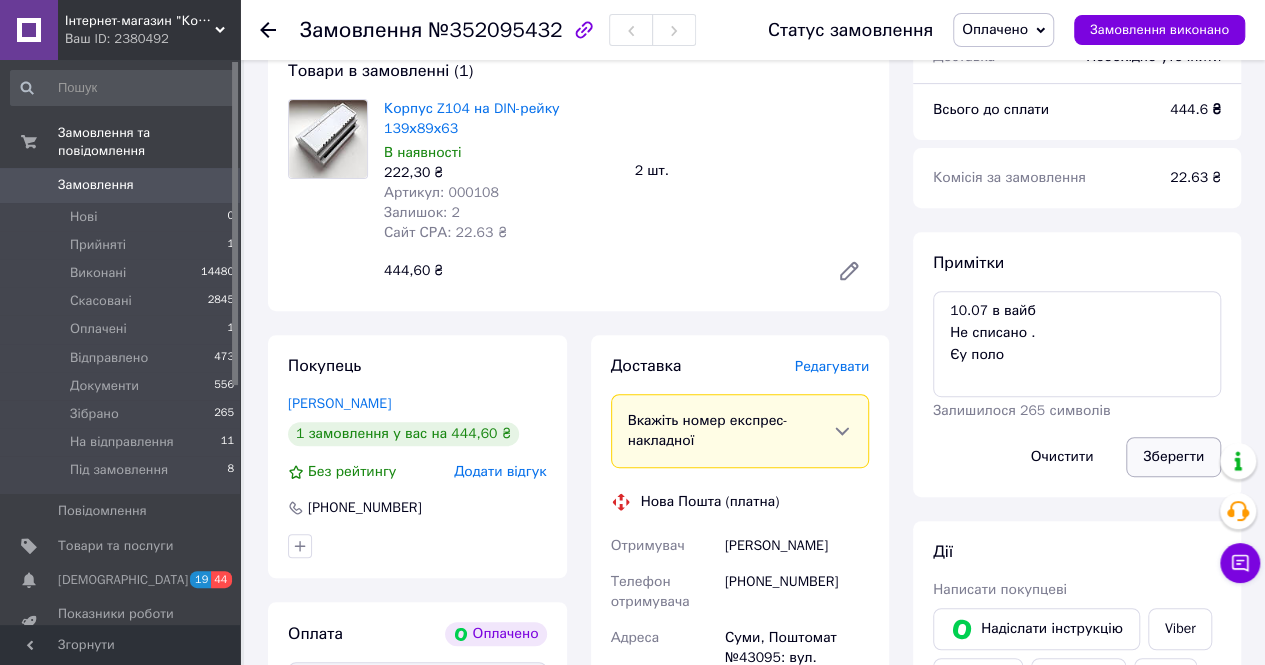 click on "Зберегти" at bounding box center [1173, 457] 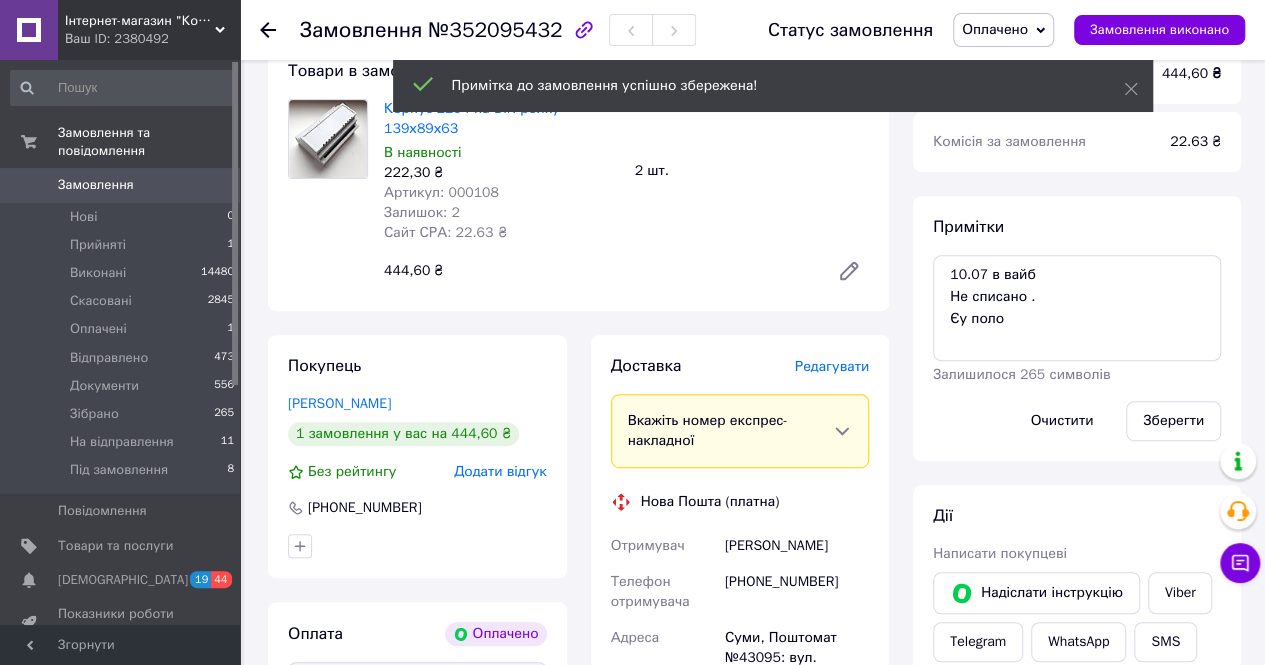 click on "Оплачено" at bounding box center [995, 29] 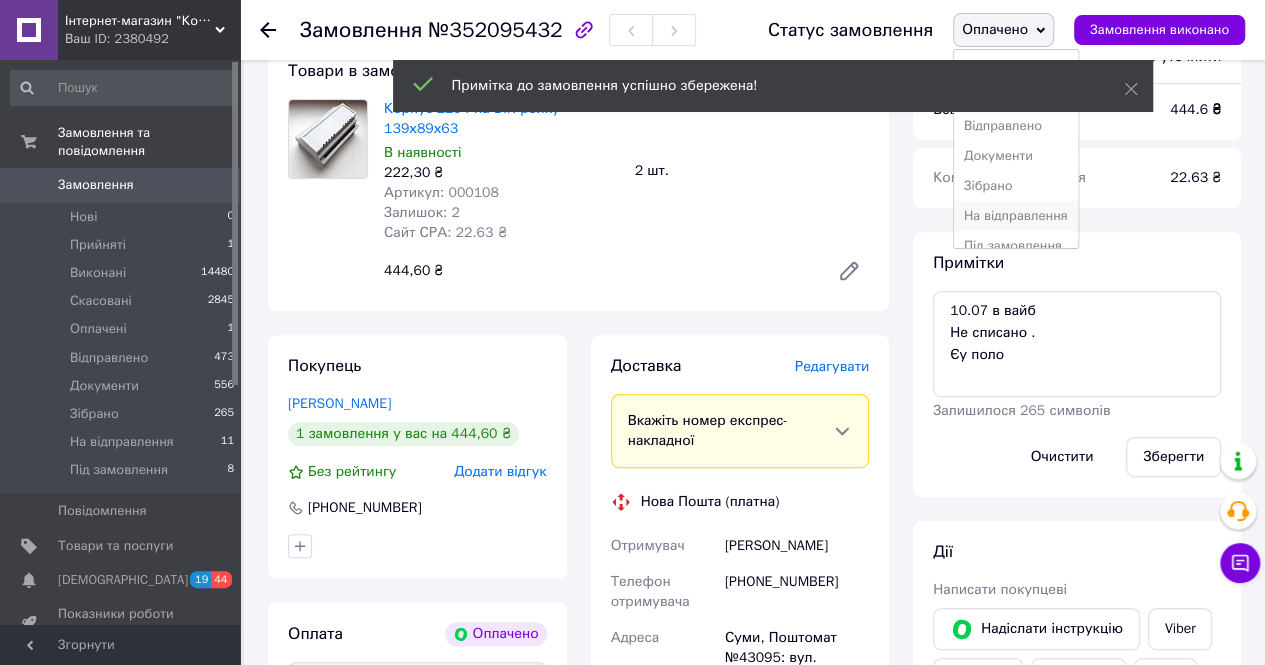 scroll, scrollTop: 51, scrollLeft: 0, axis: vertical 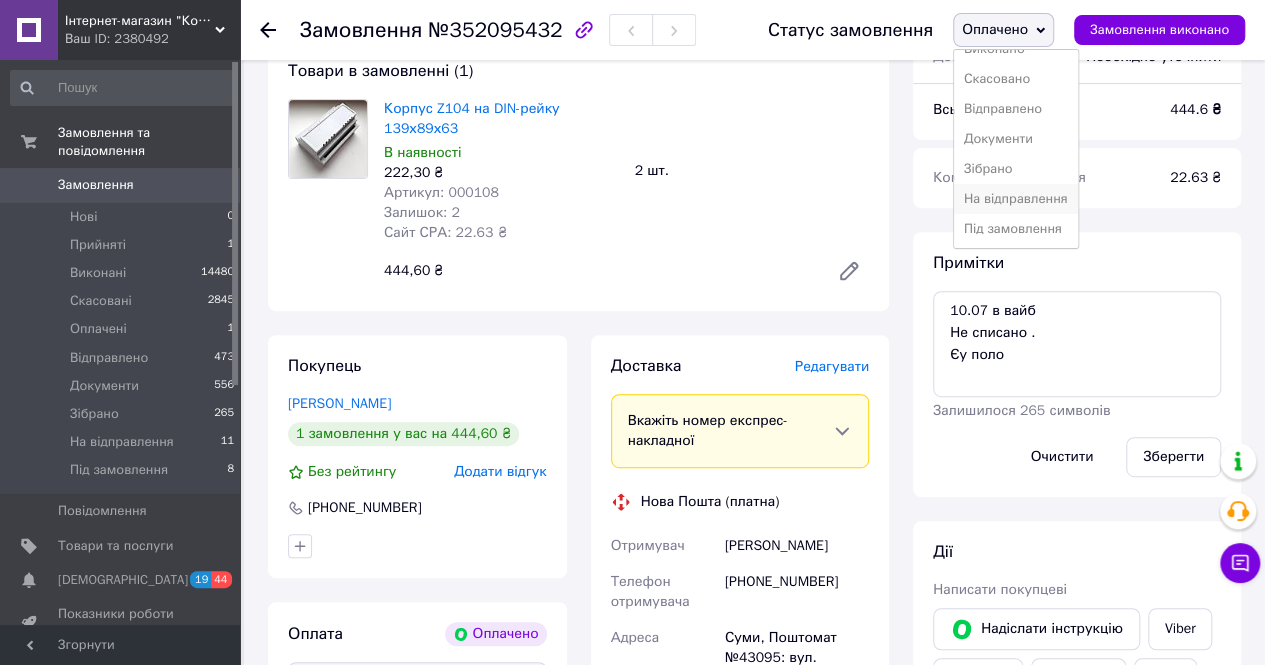click on "На відправлення" at bounding box center [1016, 199] 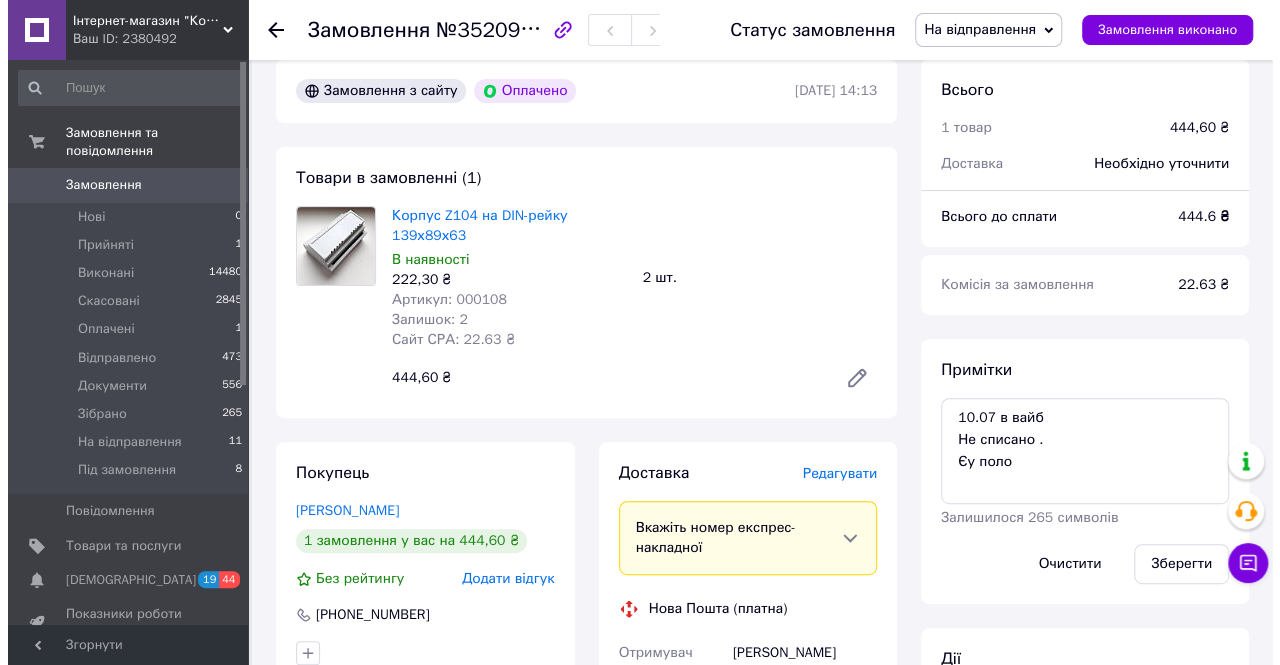 scroll, scrollTop: 200, scrollLeft: 0, axis: vertical 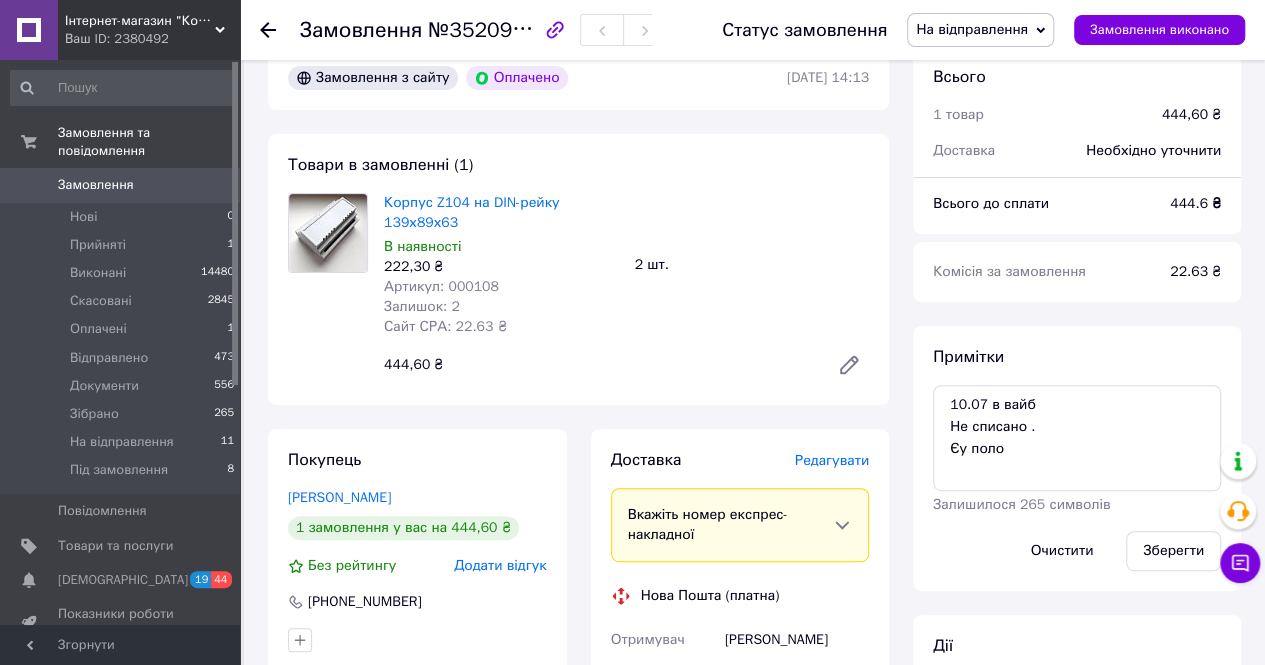 click on "Редагувати" at bounding box center (832, 460) 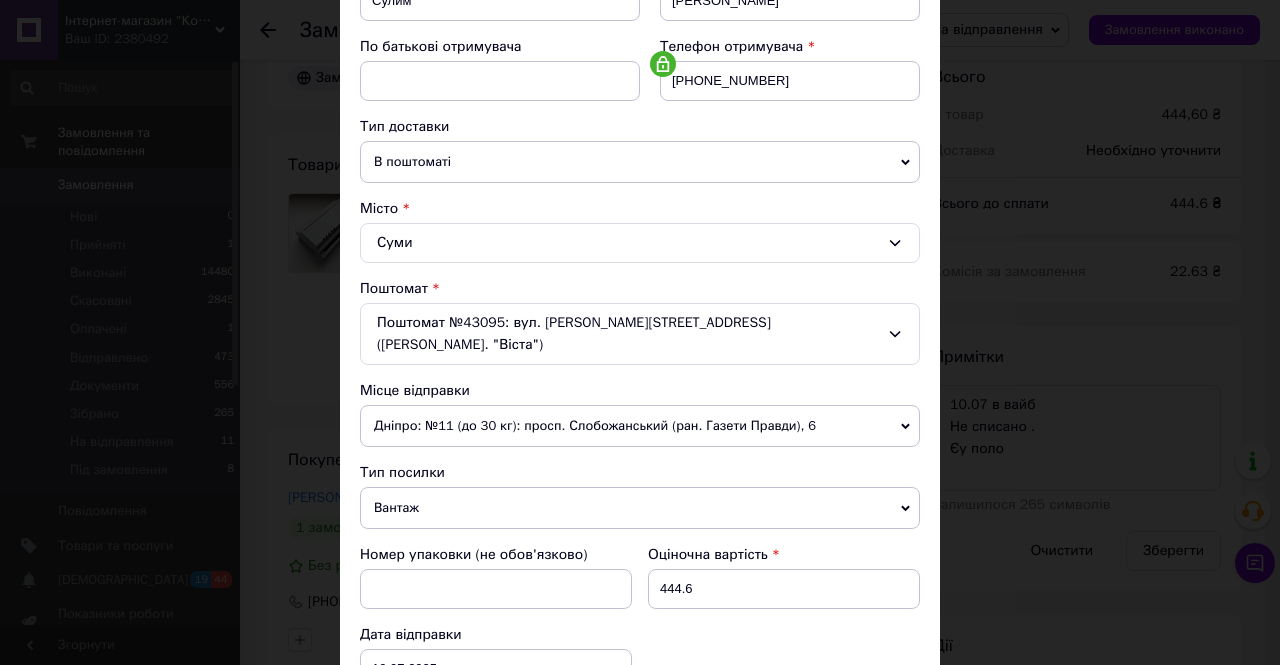 scroll, scrollTop: 400, scrollLeft: 0, axis: vertical 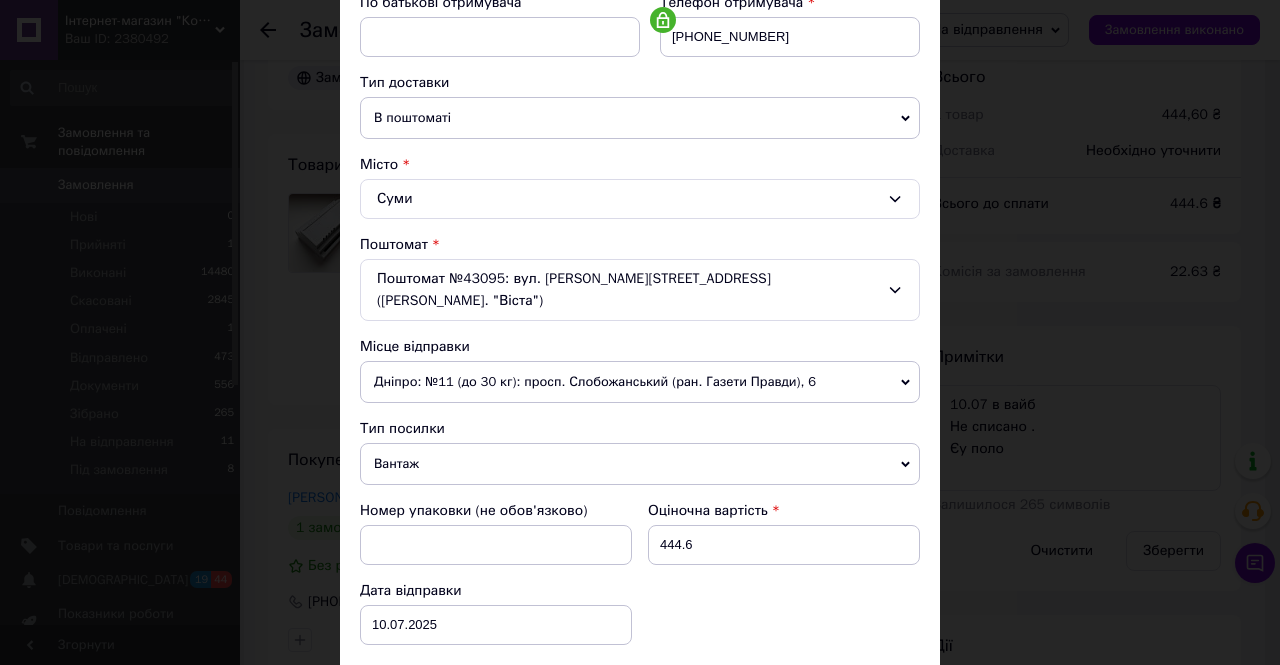 click on "Дніпро: №11 (до 30 кг): просп. Слобожанський (ран. Газети Правди), 6" at bounding box center (640, 382) 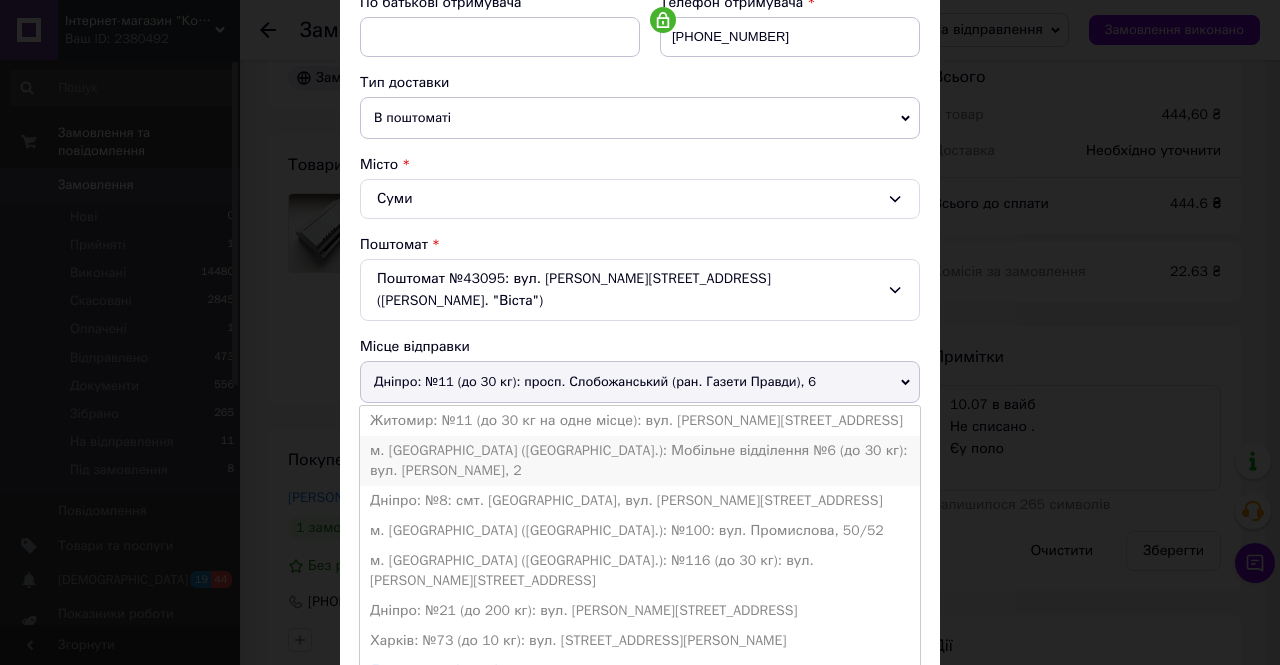 click on "м. [GEOGRAPHIC_DATA] ([GEOGRAPHIC_DATA].): Мобільне відділення №6 (до 30 кг): вул. [PERSON_NAME], 2" at bounding box center (640, 461) 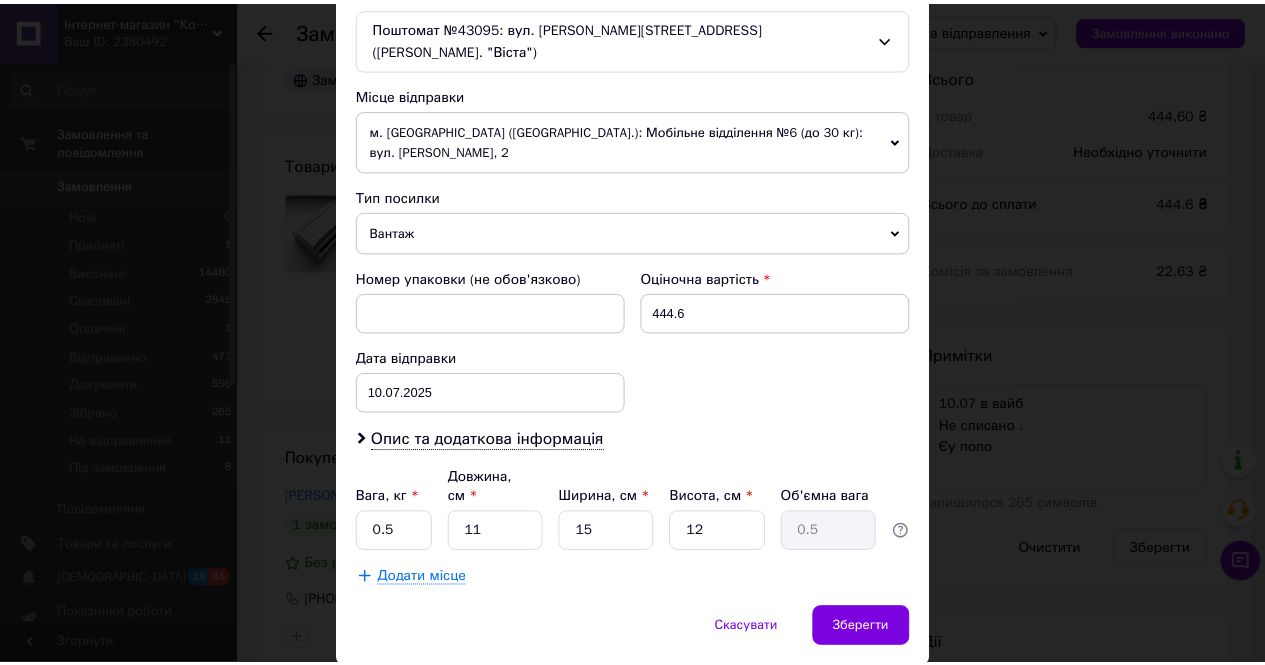 scroll, scrollTop: 654, scrollLeft: 0, axis: vertical 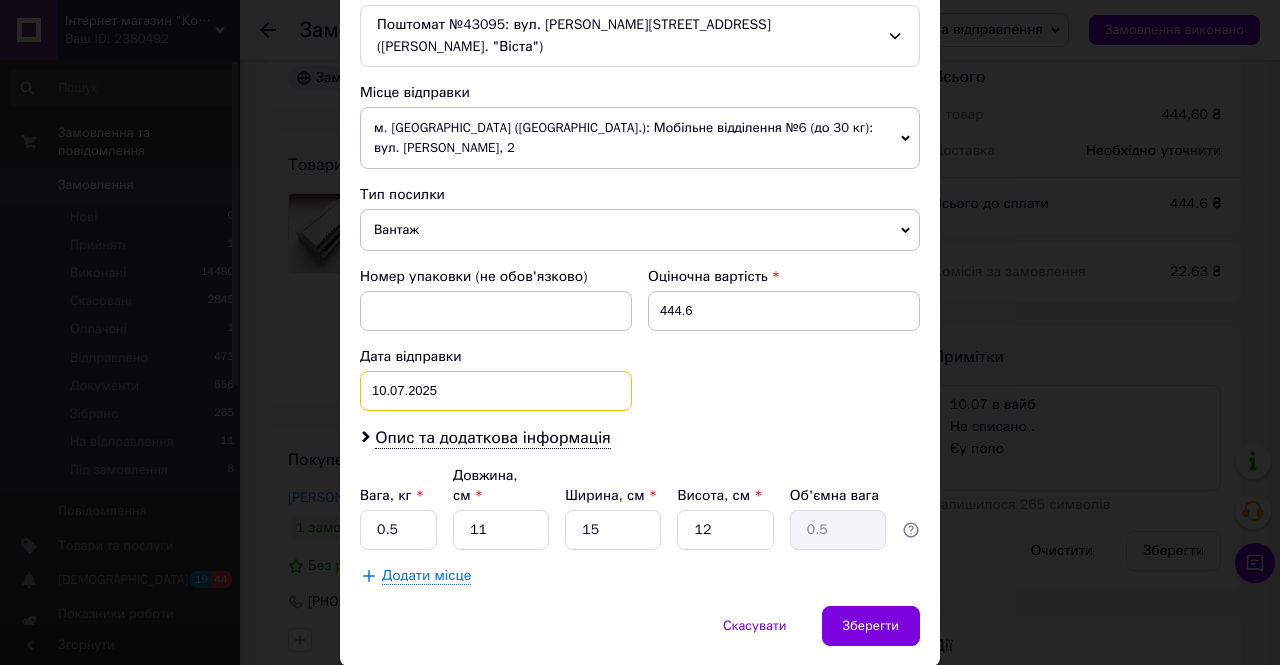 click on "[DATE] < 2025 > < Июль > Пн Вт Ср Чт Пт Сб Вс 30 1 2 3 4 5 6 7 8 9 10 11 12 13 14 15 16 17 18 19 20 21 22 23 24 25 26 27 28 29 30 31 1 2 3 4 5 6 7 8 9 10" at bounding box center (496, 391) 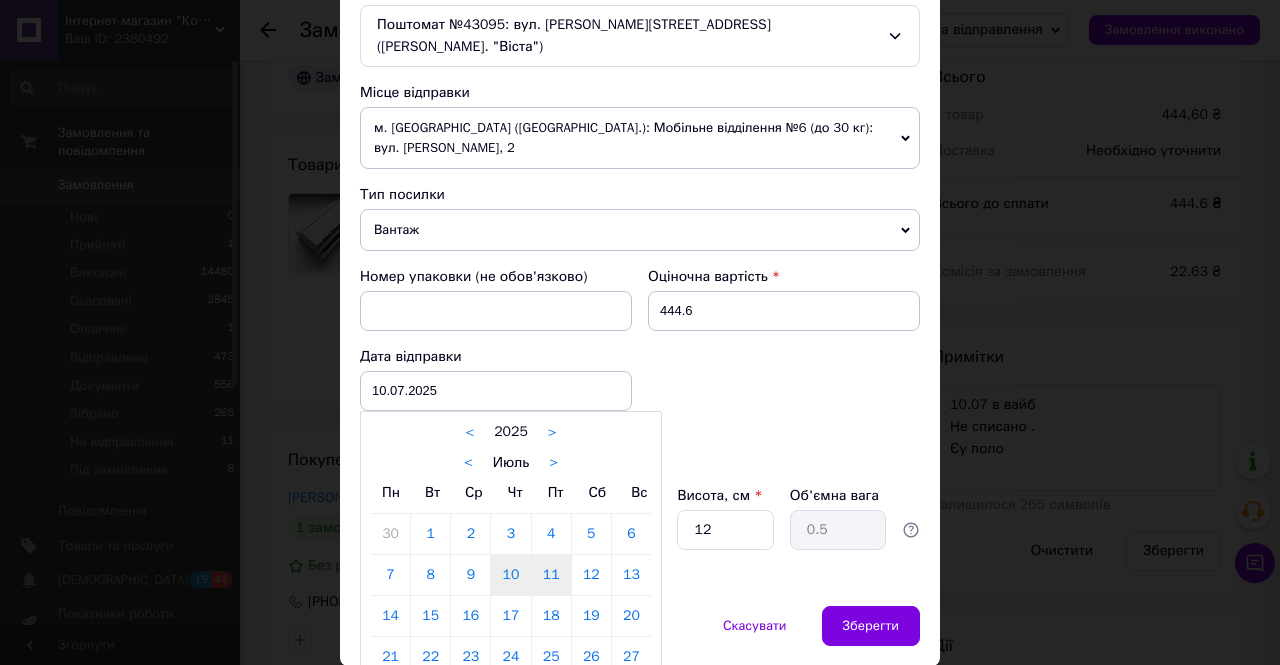 click on "11" at bounding box center [551, 575] 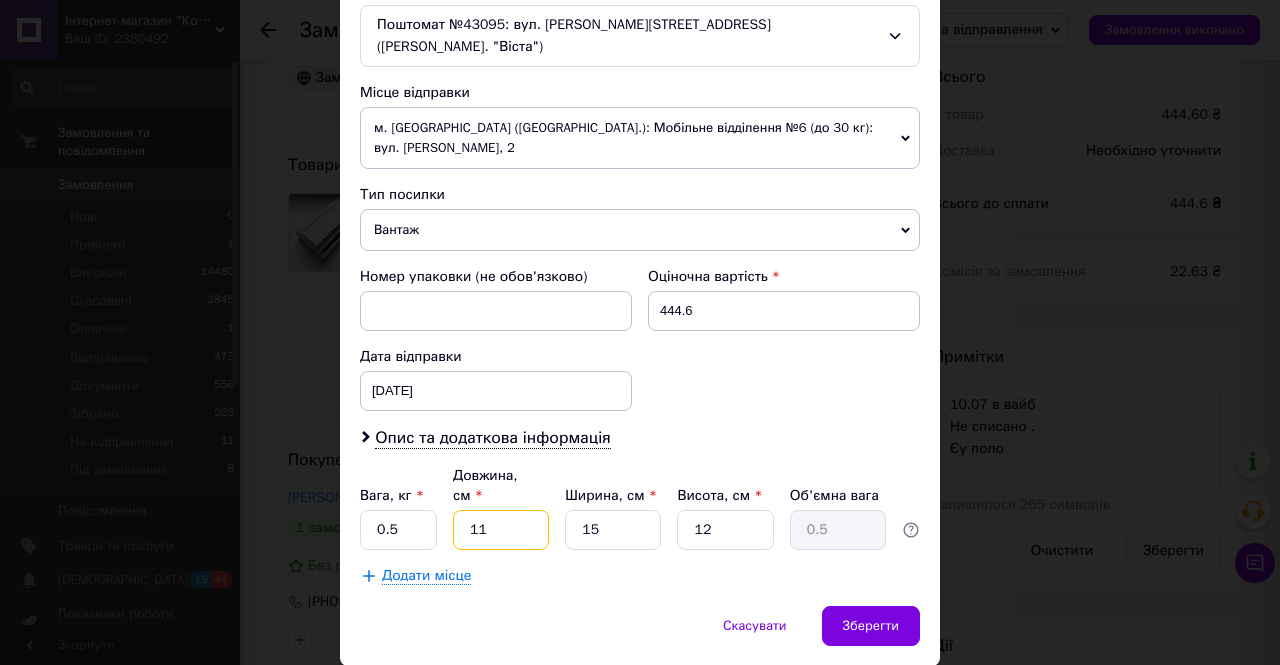 drag, startPoint x: 487, startPoint y: 465, endPoint x: 461, endPoint y: 464, distance: 26.019224 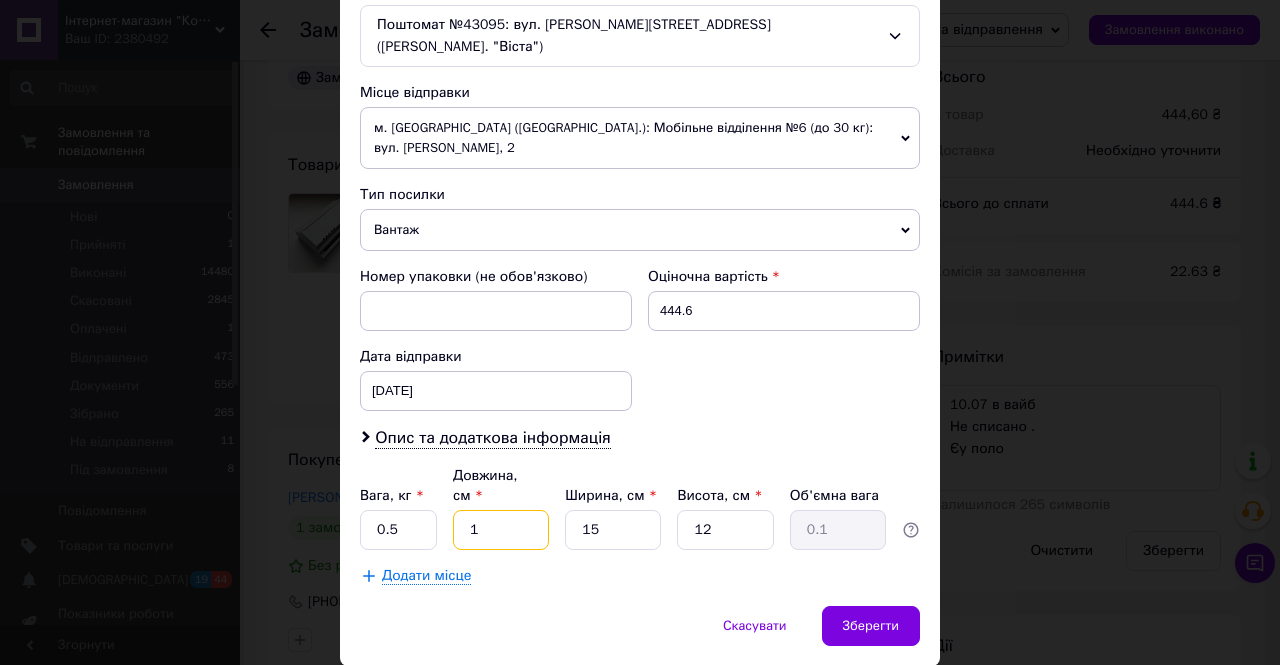 type on "16" 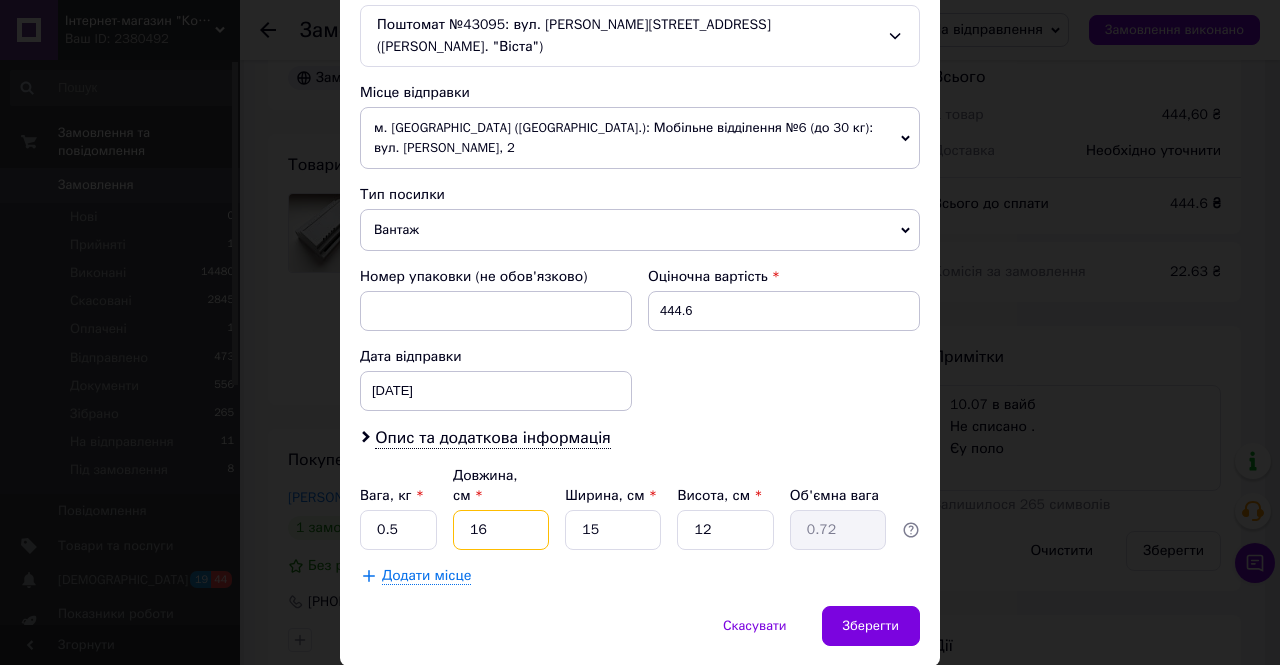type on "16" 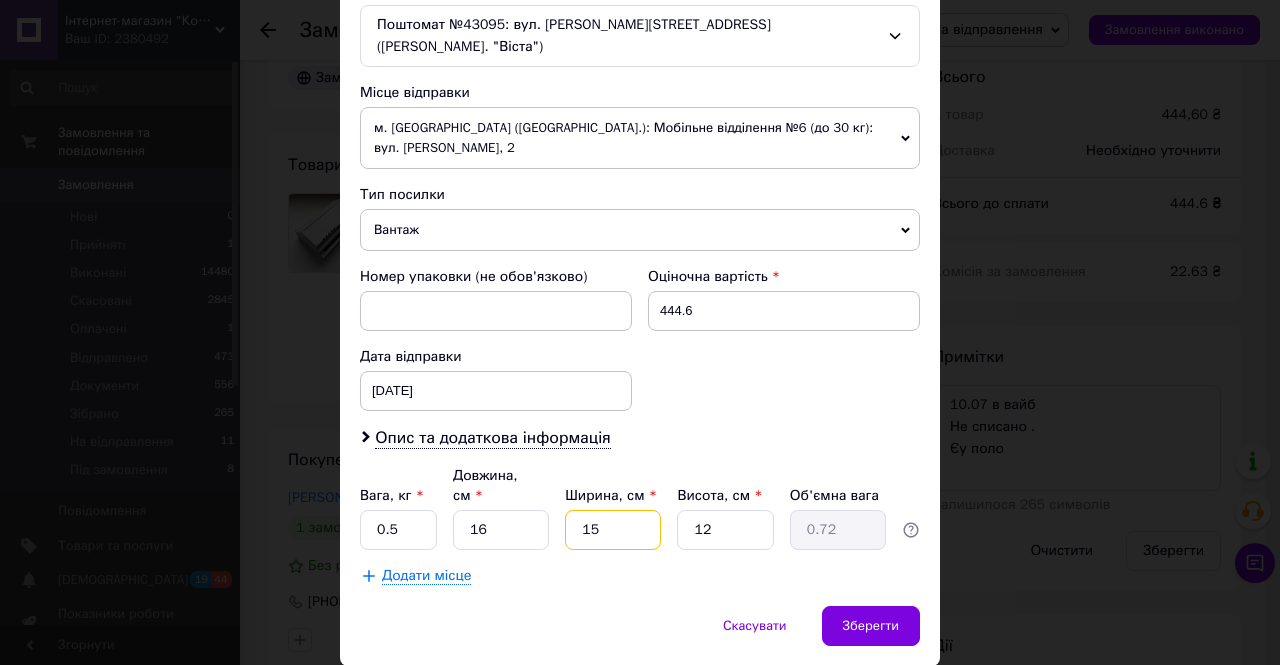 drag, startPoint x: 586, startPoint y: 459, endPoint x: 602, endPoint y: 461, distance: 16.124516 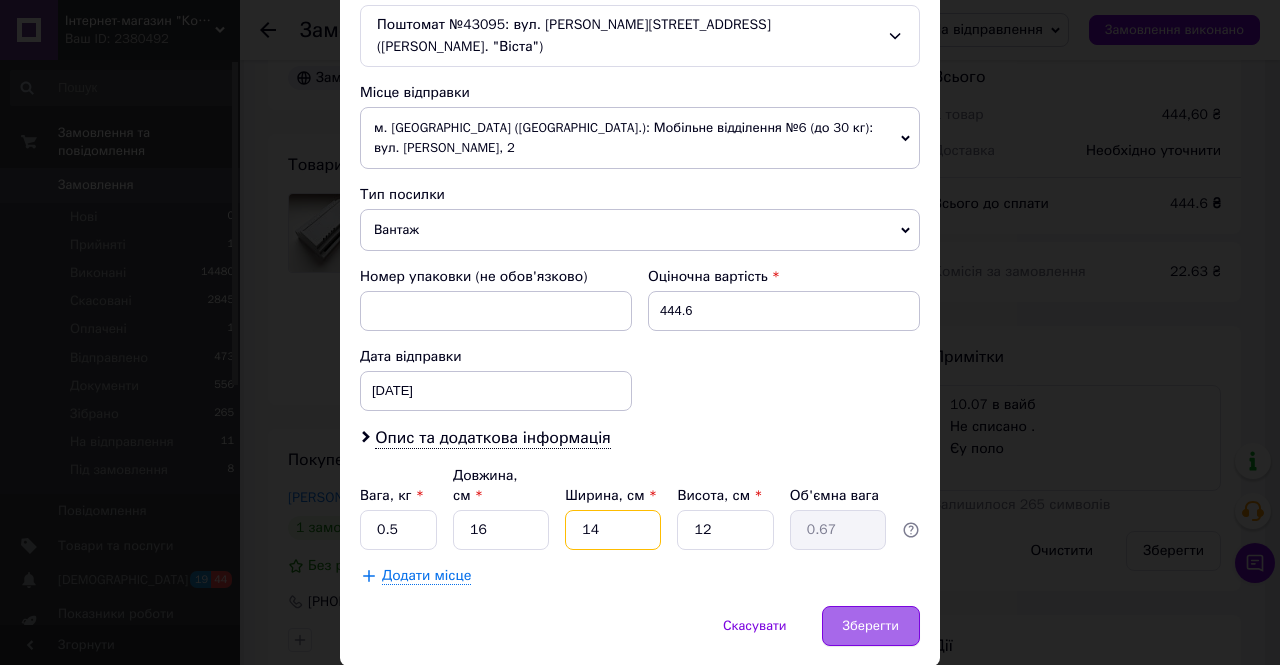 type on "14" 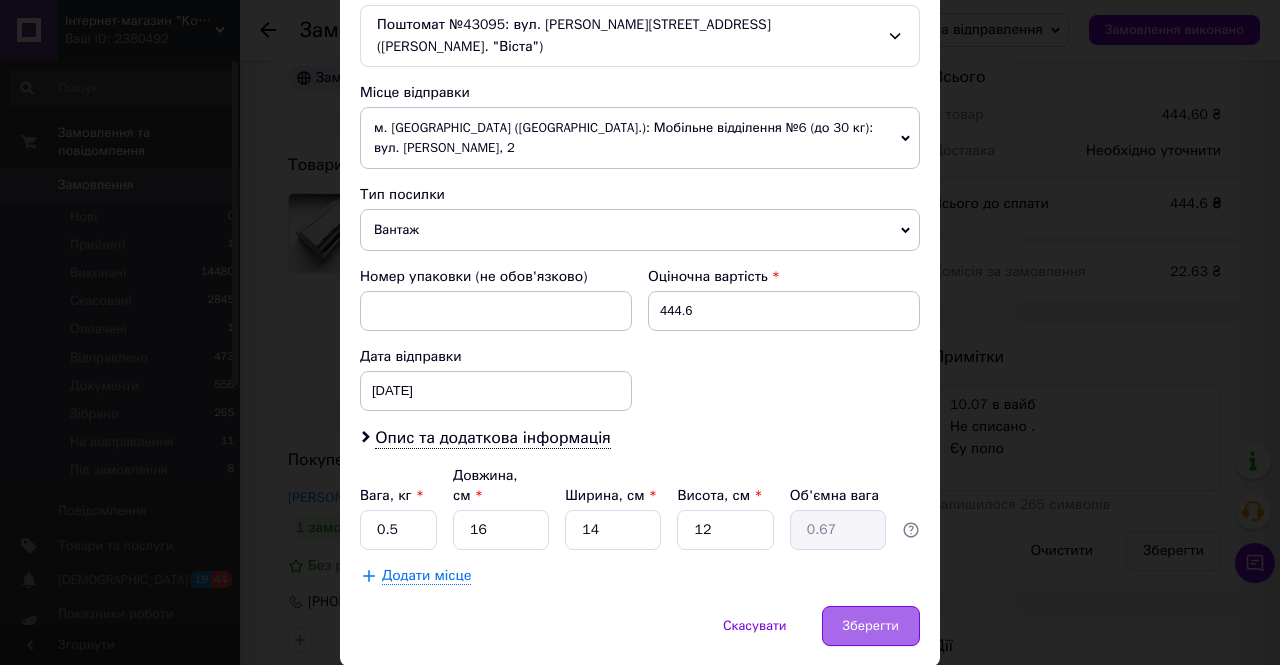 click on "Зберегти" at bounding box center [871, 626] 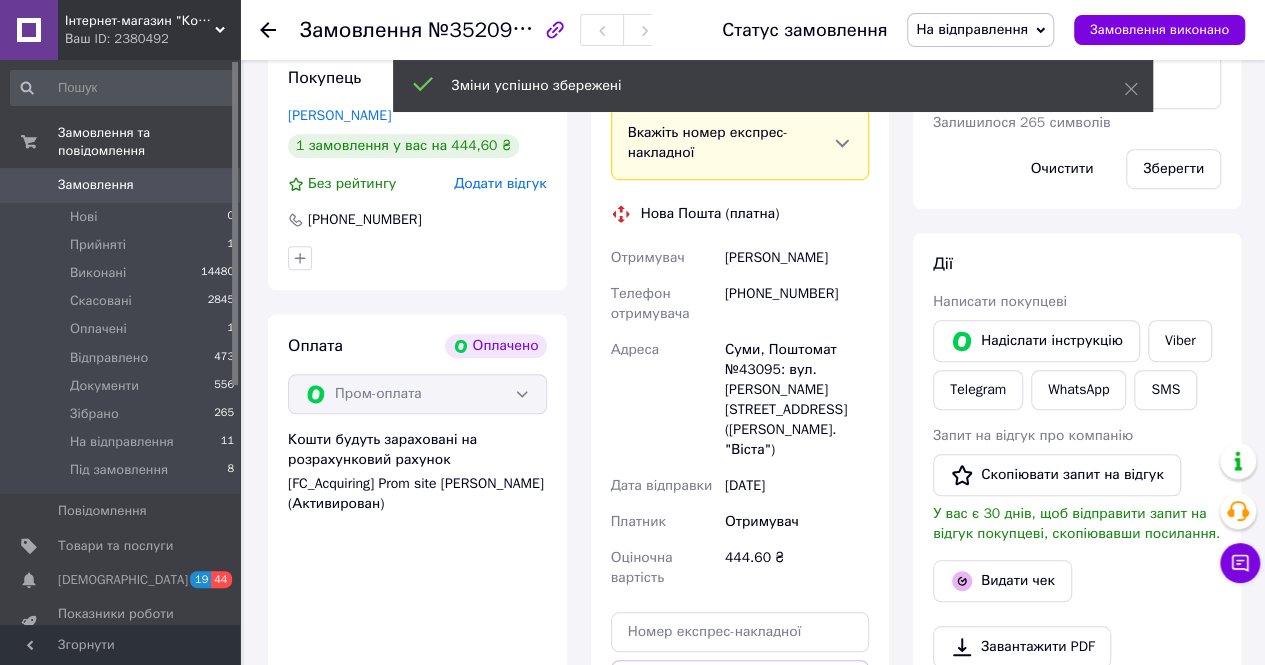 scroll, scrollTop: 700, scrollLeft: 0, axis: vertical 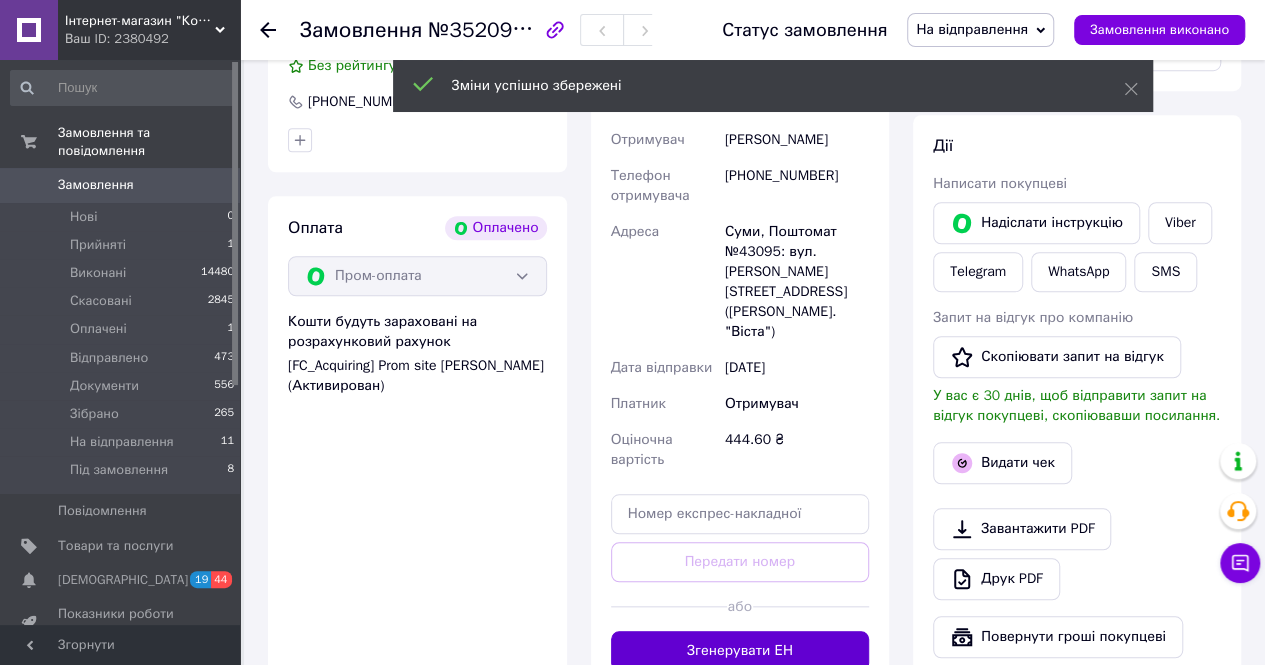 click on "Згенерувати ЕН" at bounding box center [740, 651] 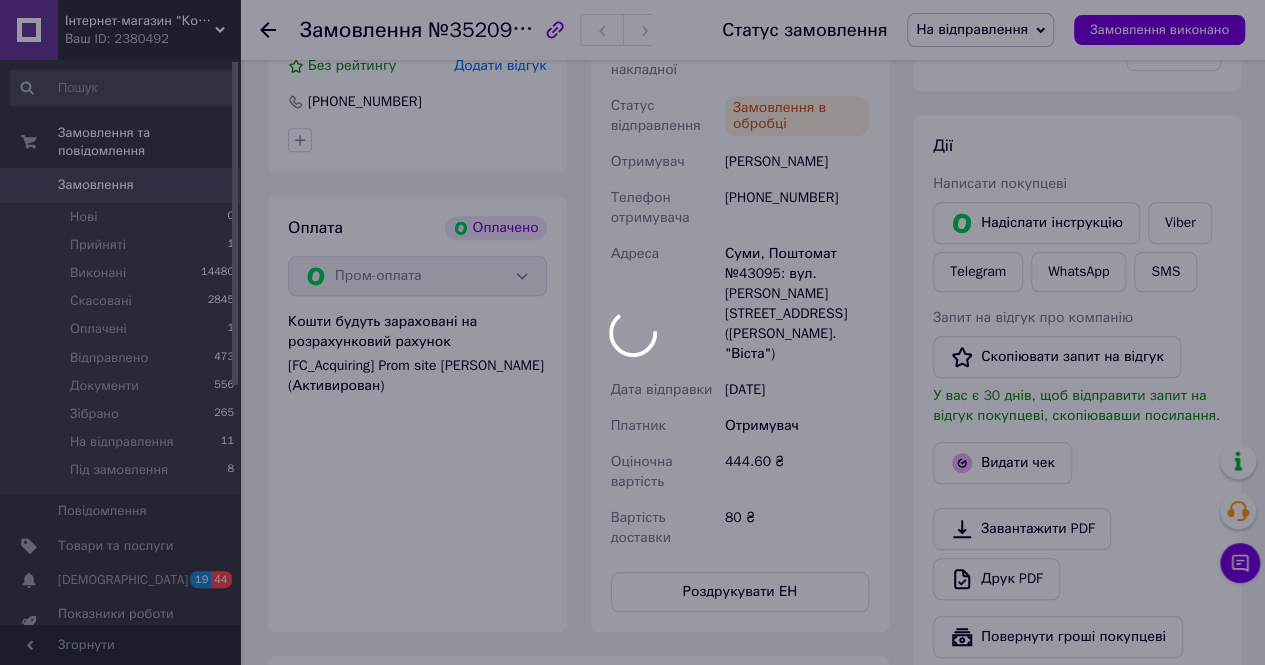 scroll, scrollTop: 707, scrollLeft: 0, axis: vertical 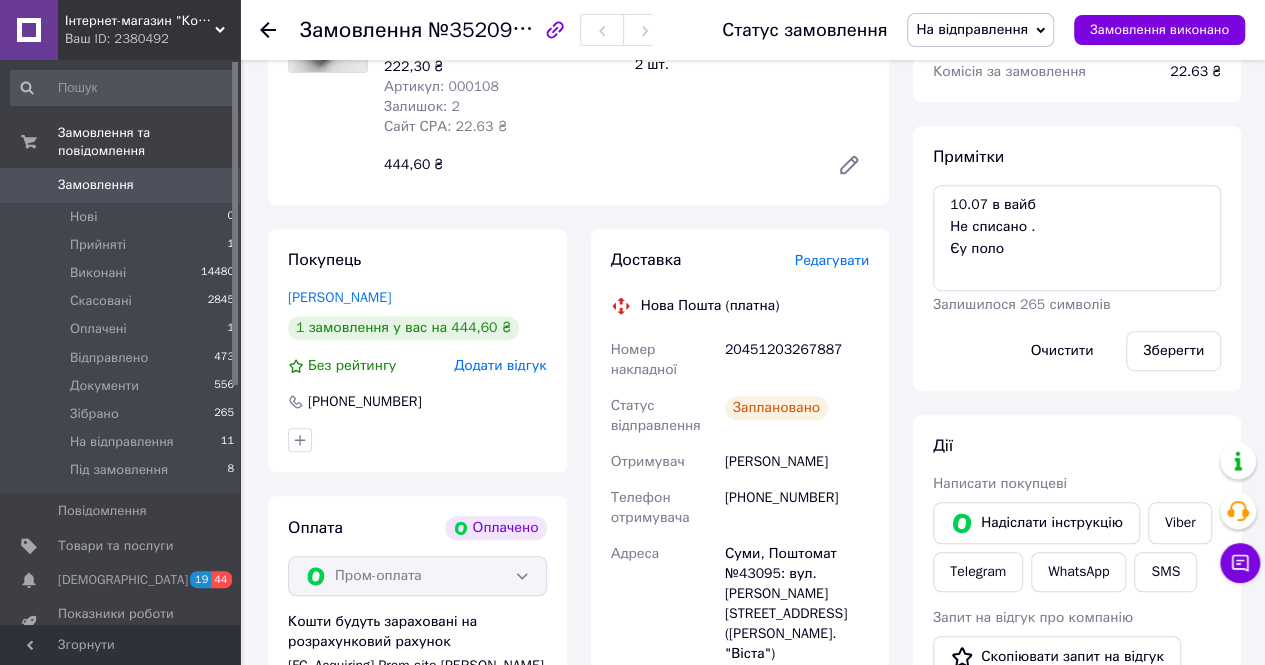 click on "20451203267887" at bounding box center (797, 360) 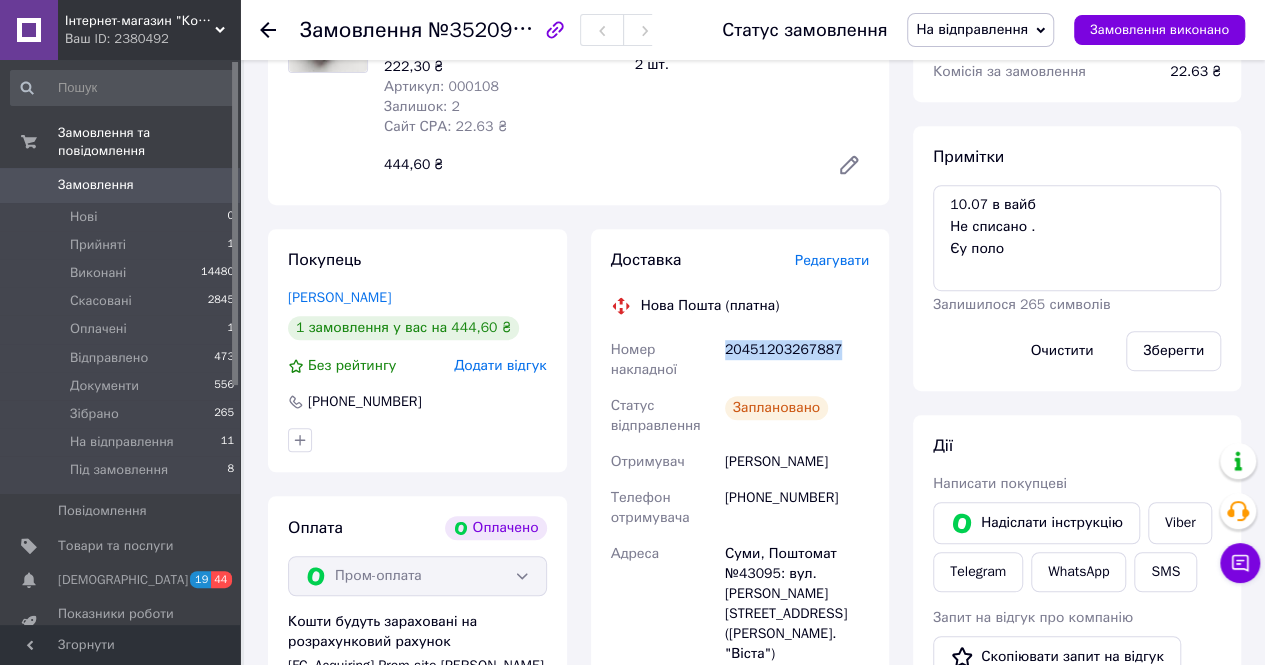 click on "20451203267887" at bounding box center (797, 360) 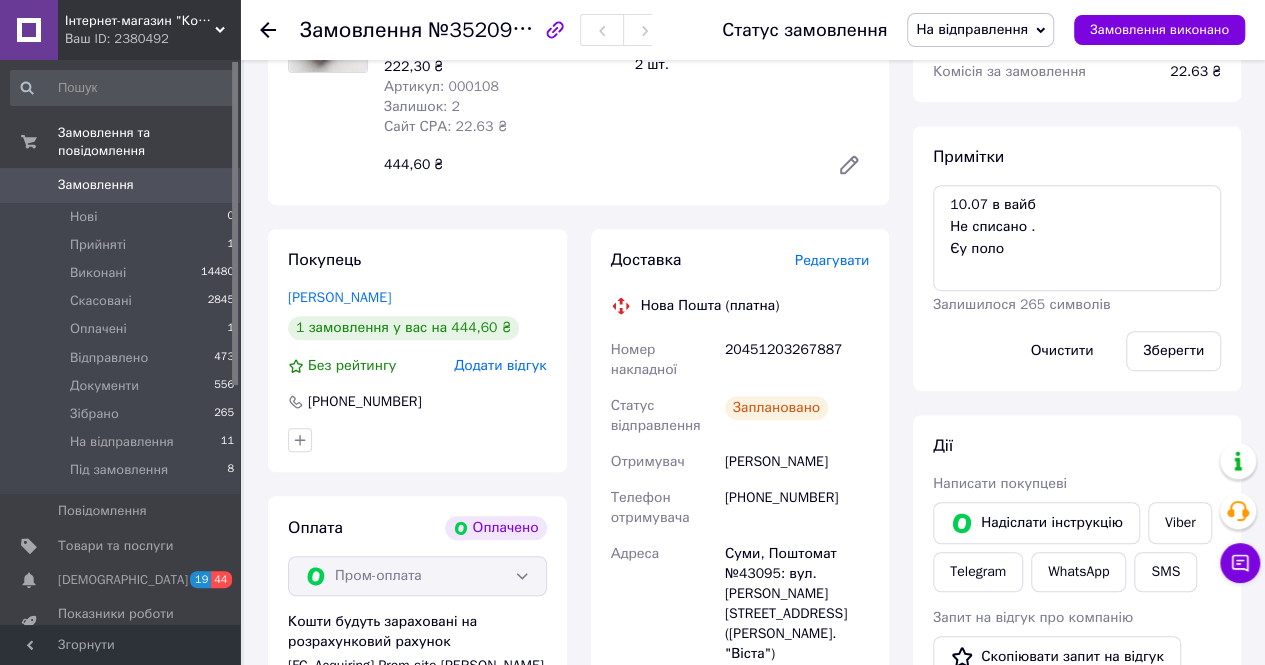 click on "Примітки 10.07 в вайб
Не списано .
Єу поло  Залишилося 265 символів Очистити Зберегти" at bounding box center [1077, 258] 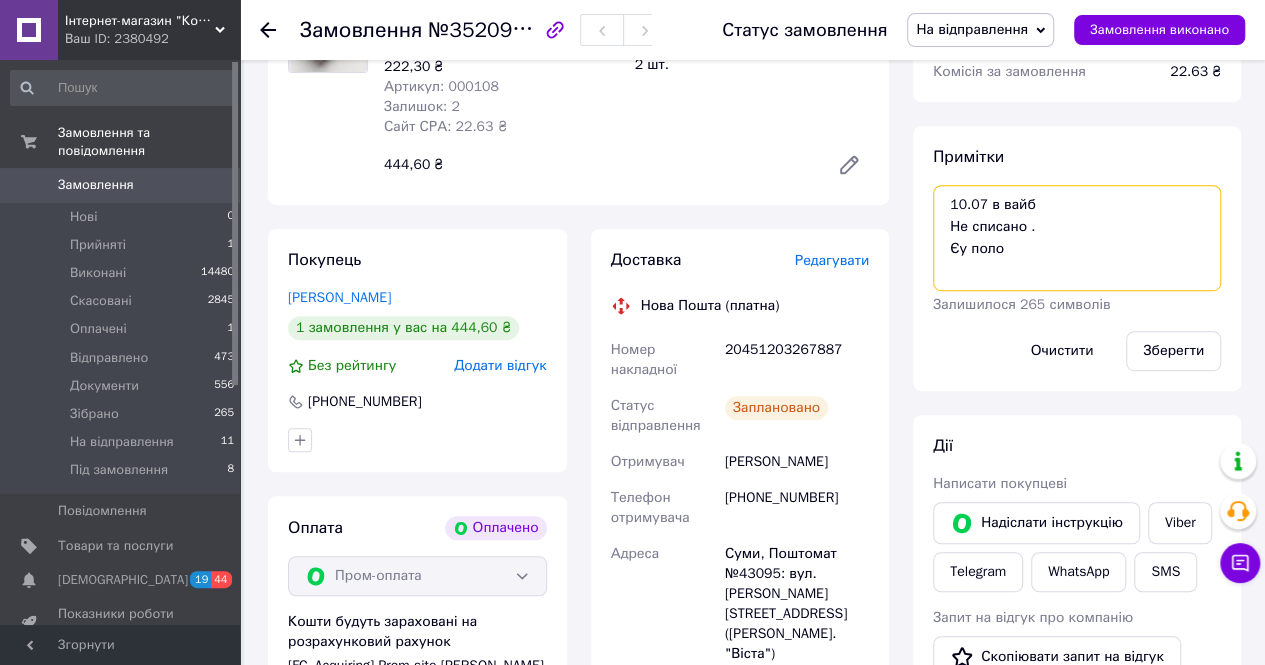 click on "10.07 в вайб
Не списано .
Єу поло" at bounding box center [1077, 238] 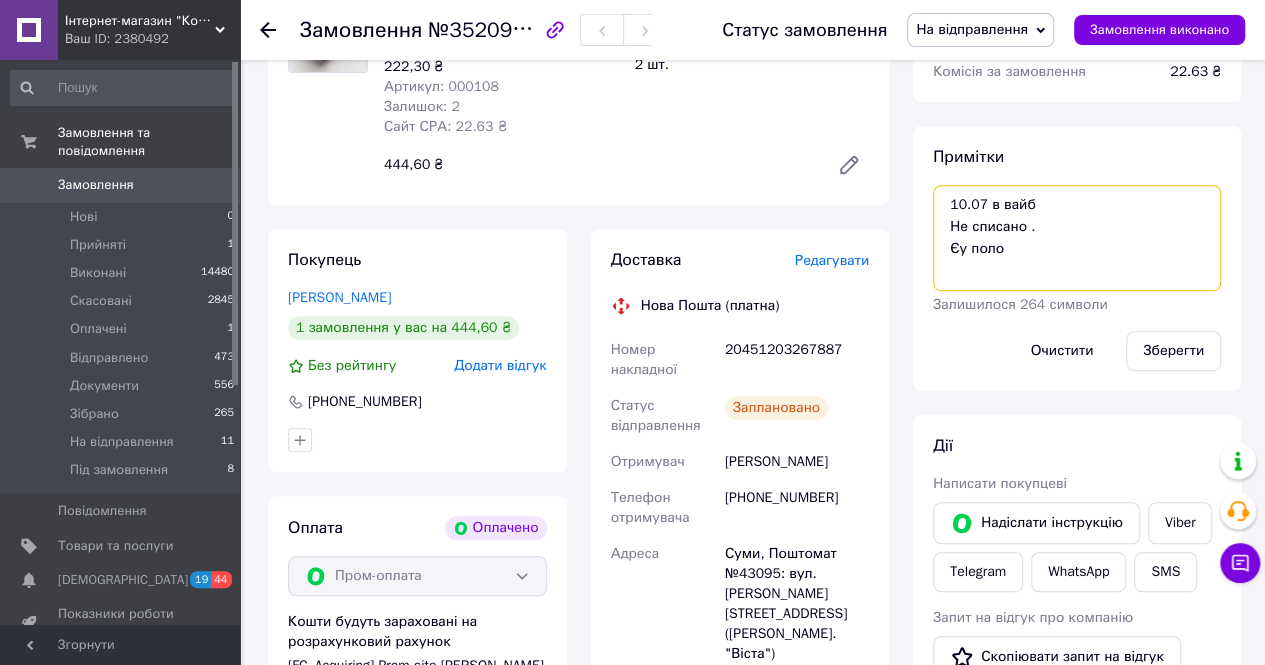 paste on "20451203267887" 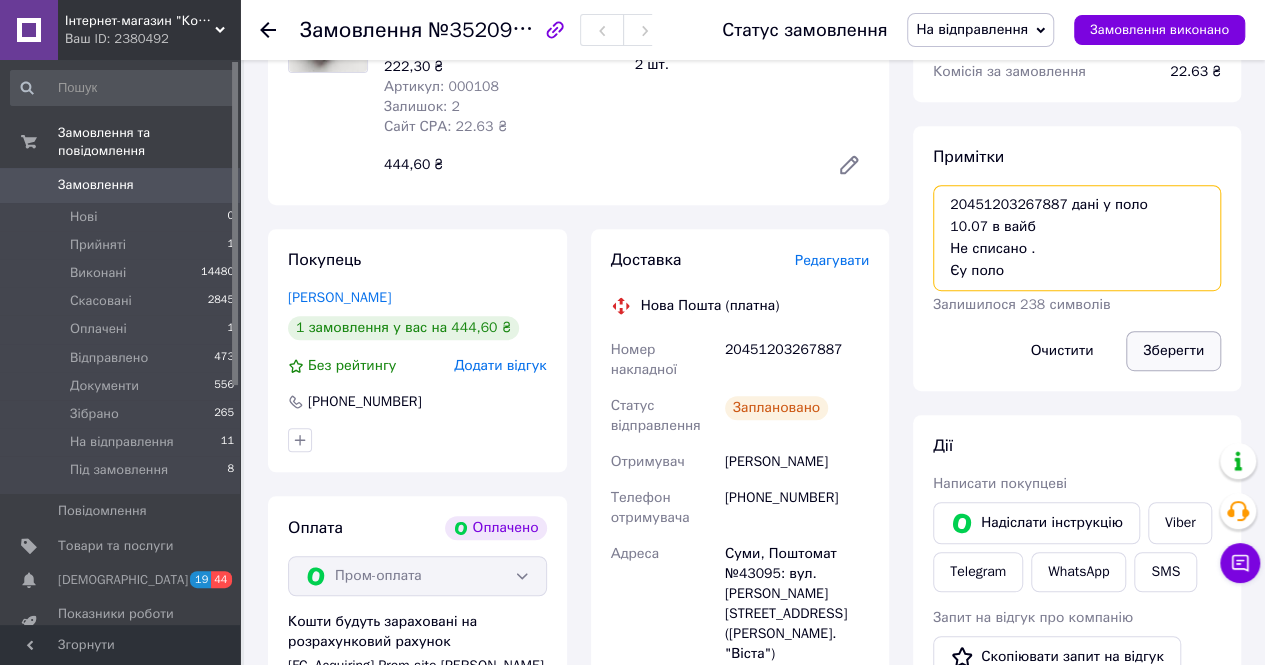 type on "20451203267887 дані у поло
10.07 в вайб
Не списано .
Єу поло" 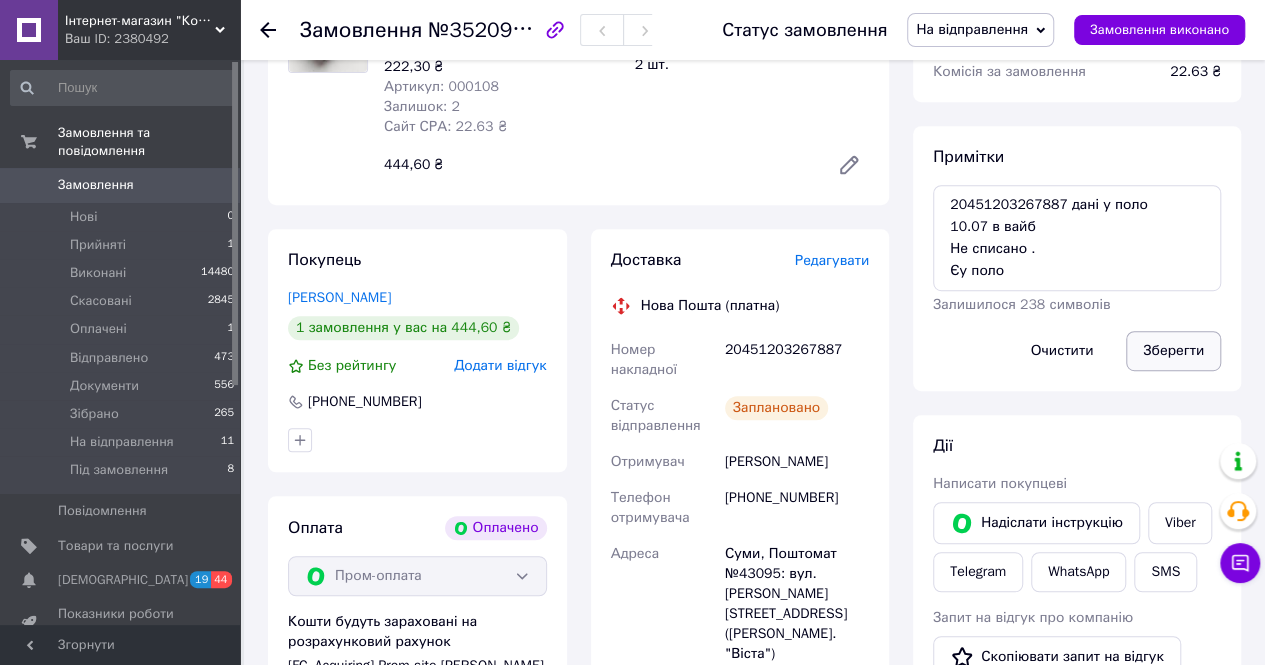 click on "Зберегти" at bounding box center [1173, 351] 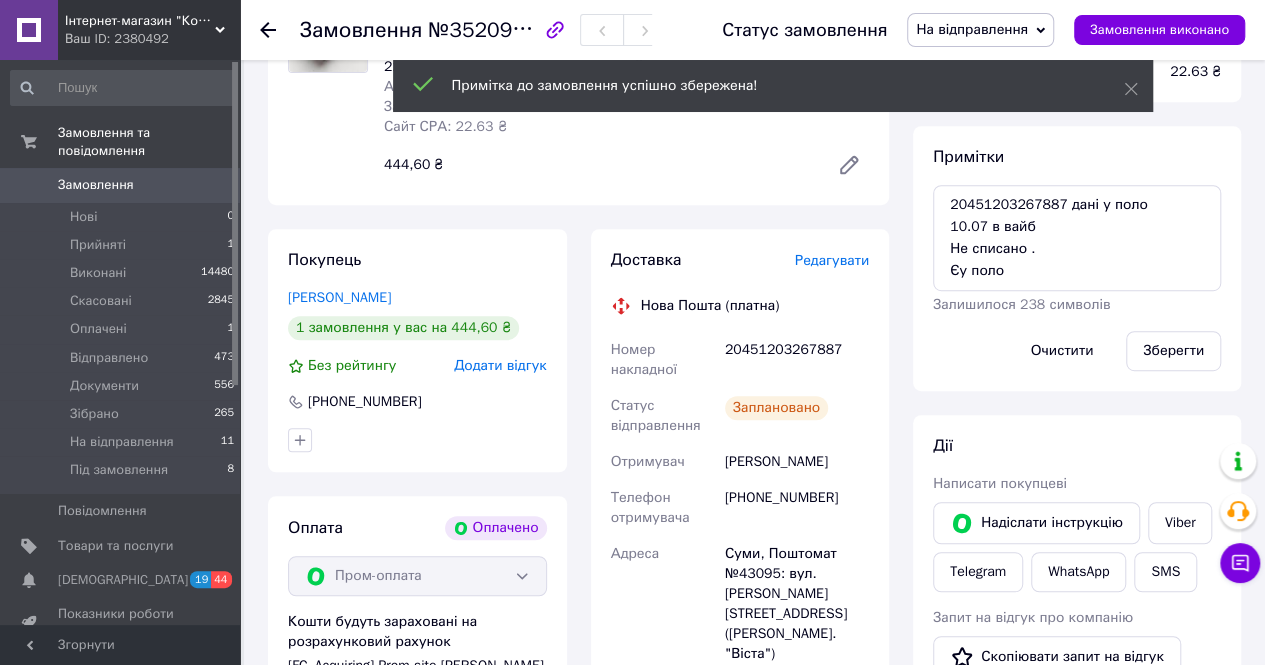 scroll, scrollTop: 94, scrollLeft: 0, axis: vertical 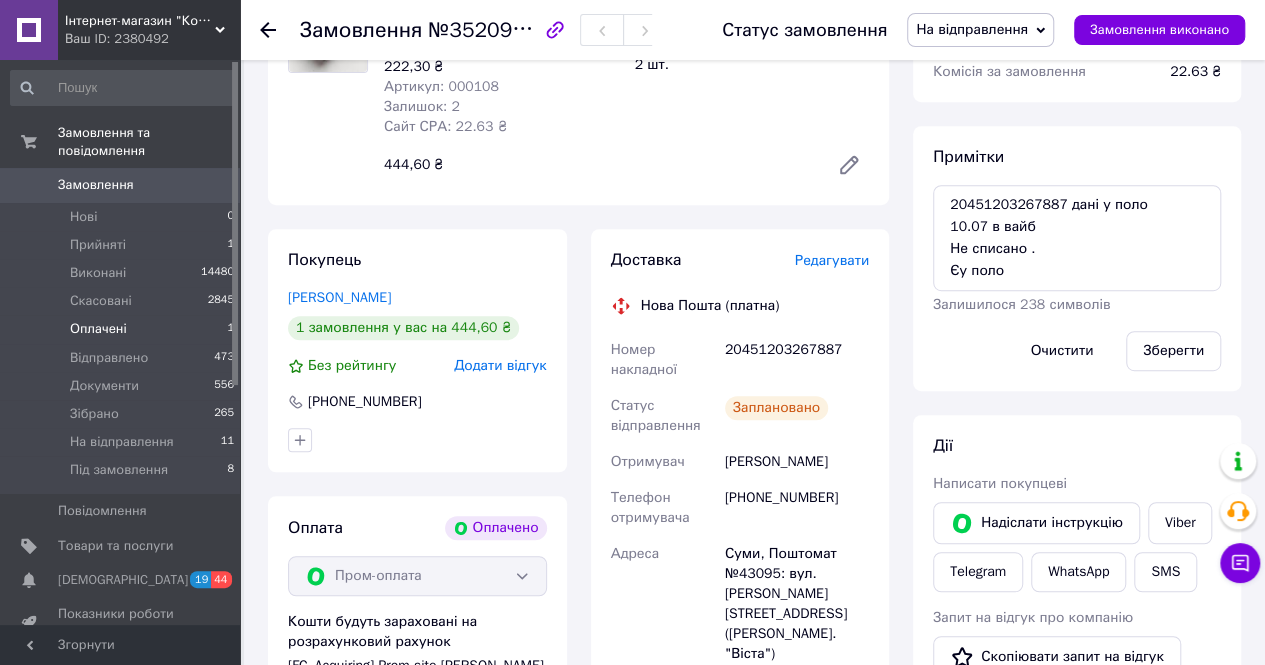 click on "Оплачені" at bounding box center (98, 329) 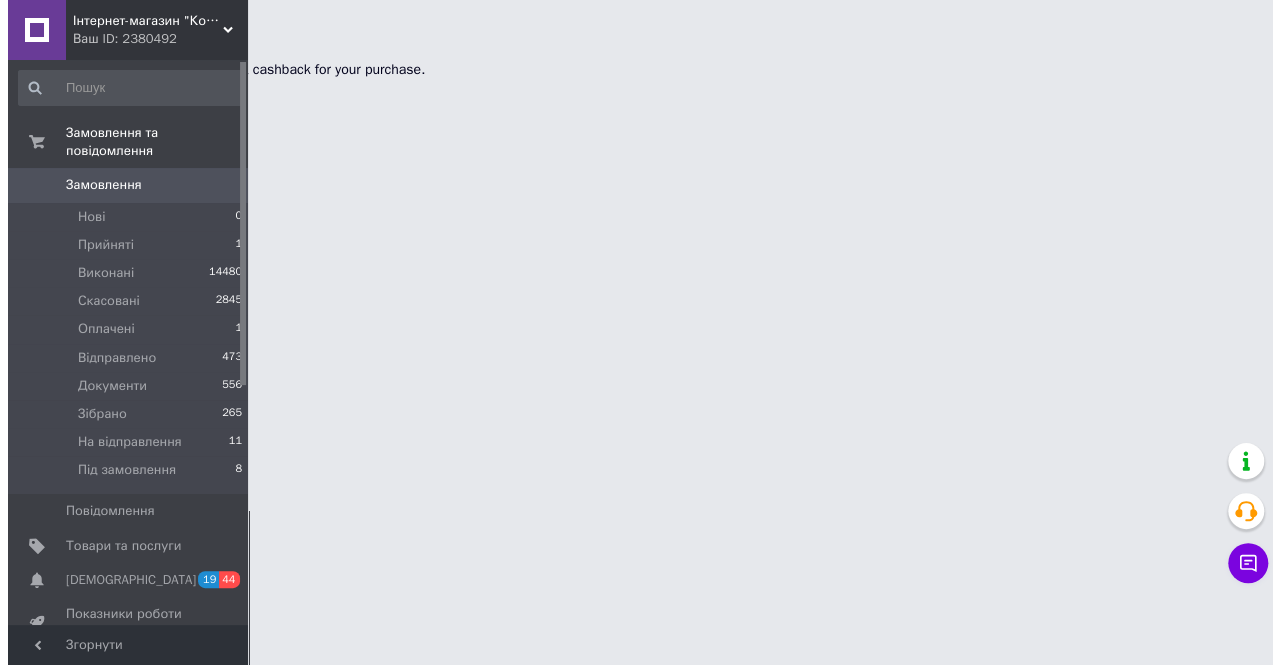 scroll, scrollTop: 0, scrollLeft: 0, axis: both 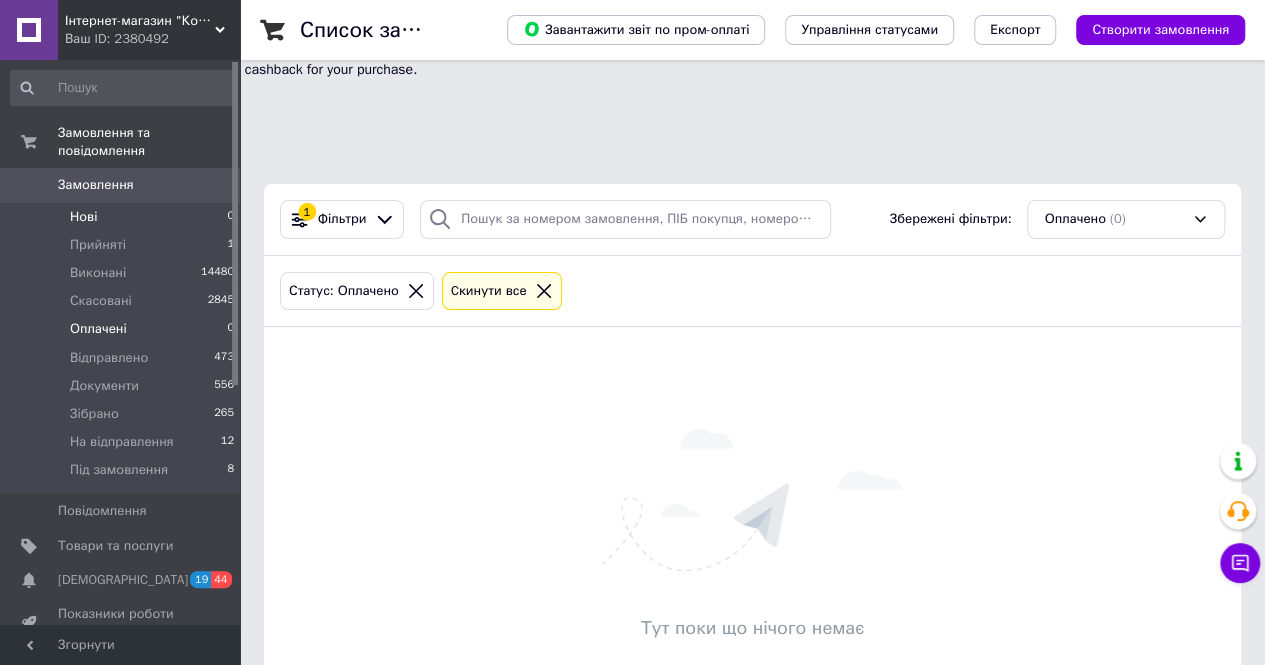 click on "Нові 0" at bounding box center [123, 217] 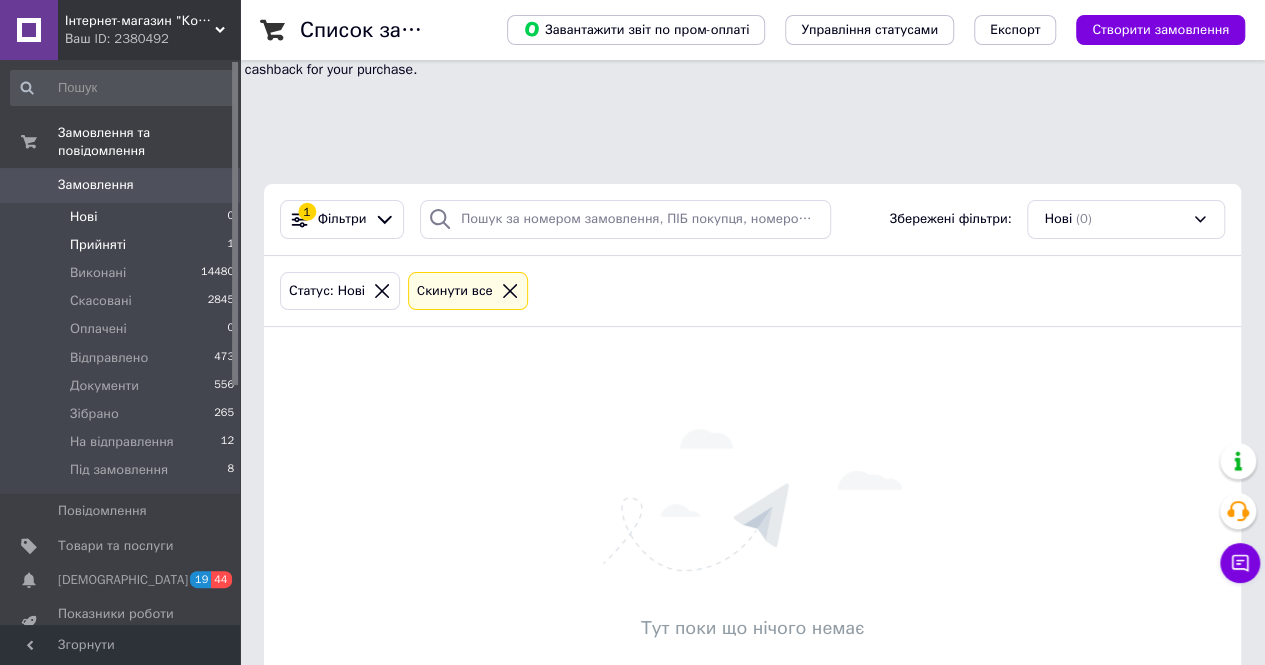click on "Прийняті" at bounding box center [98, 245] 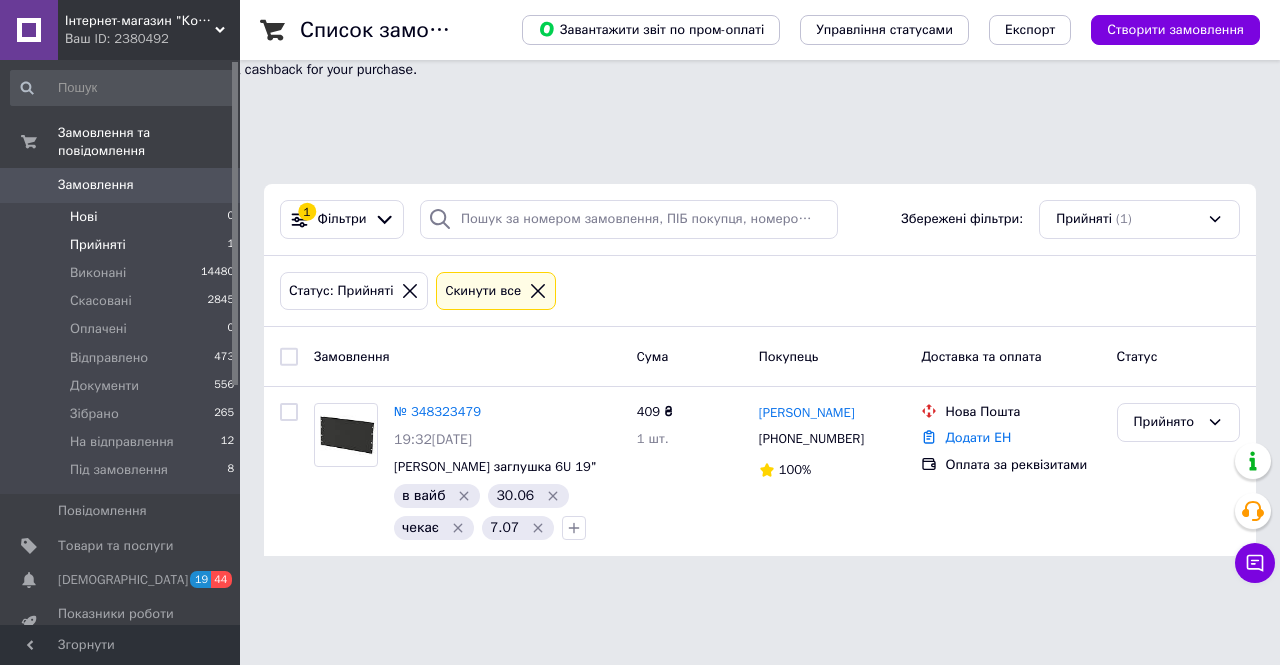 click on "Нові" at bounding box center (83, 217) 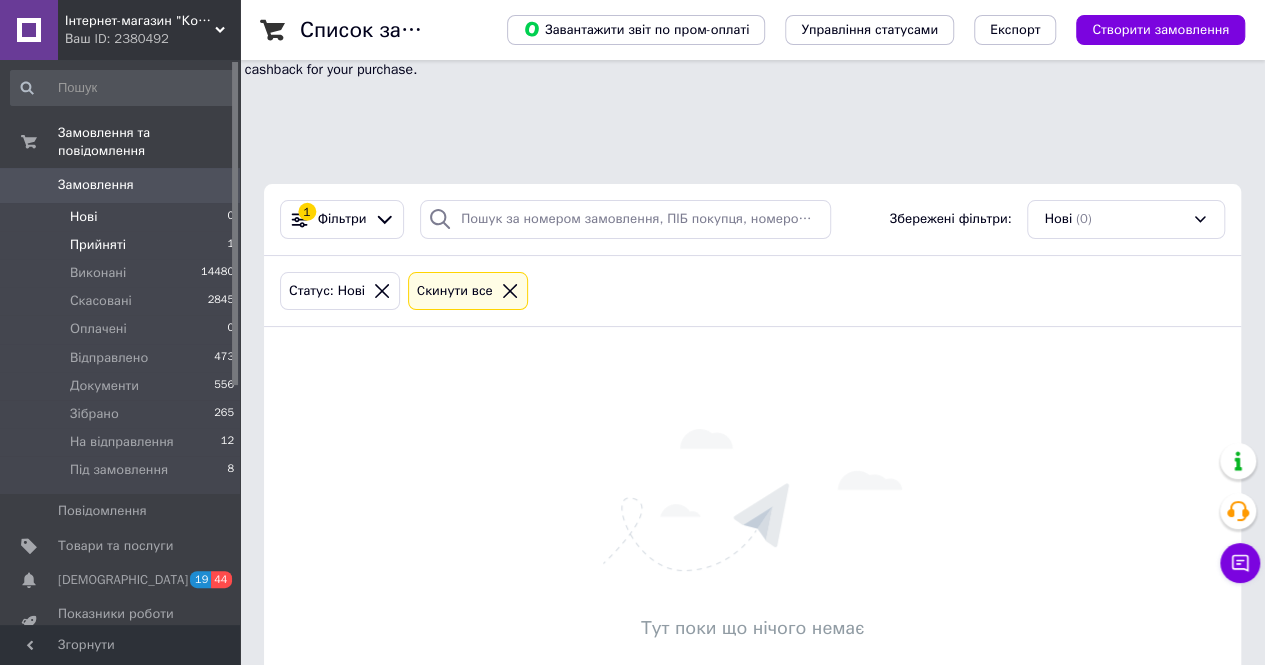 click on "Прийняті" at bounding box center (98, 245) 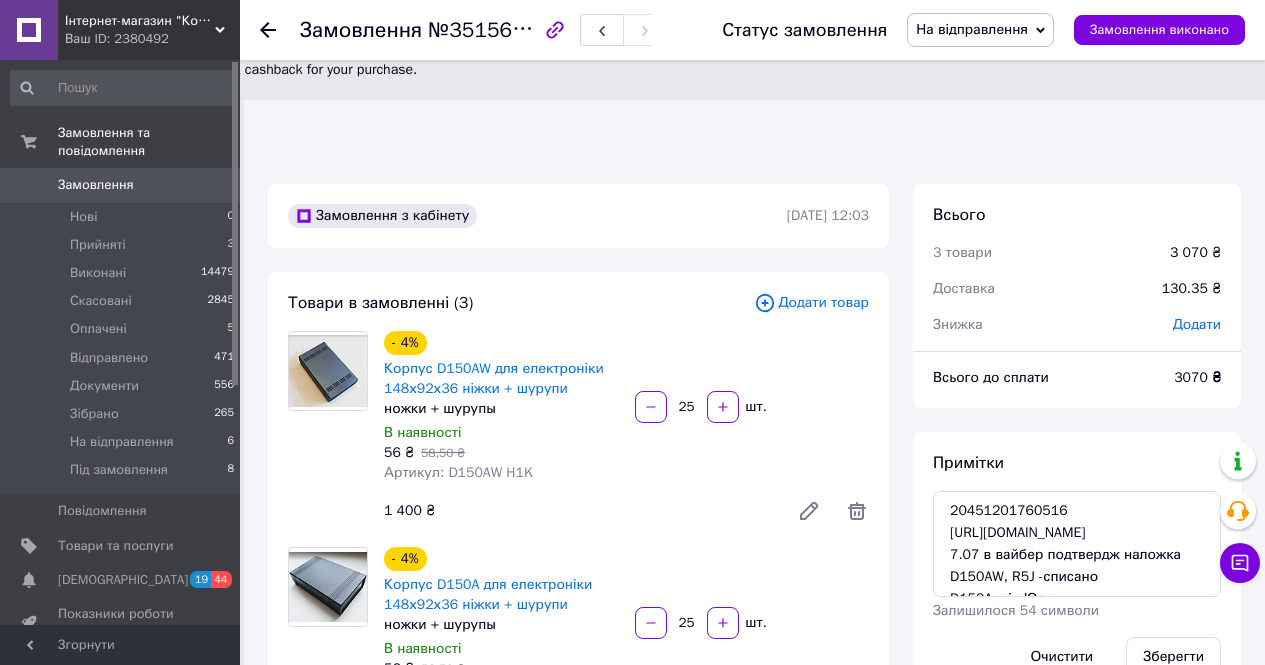 scroll, scrollTop: 400, scrollLeft: 0, axis: vertical 